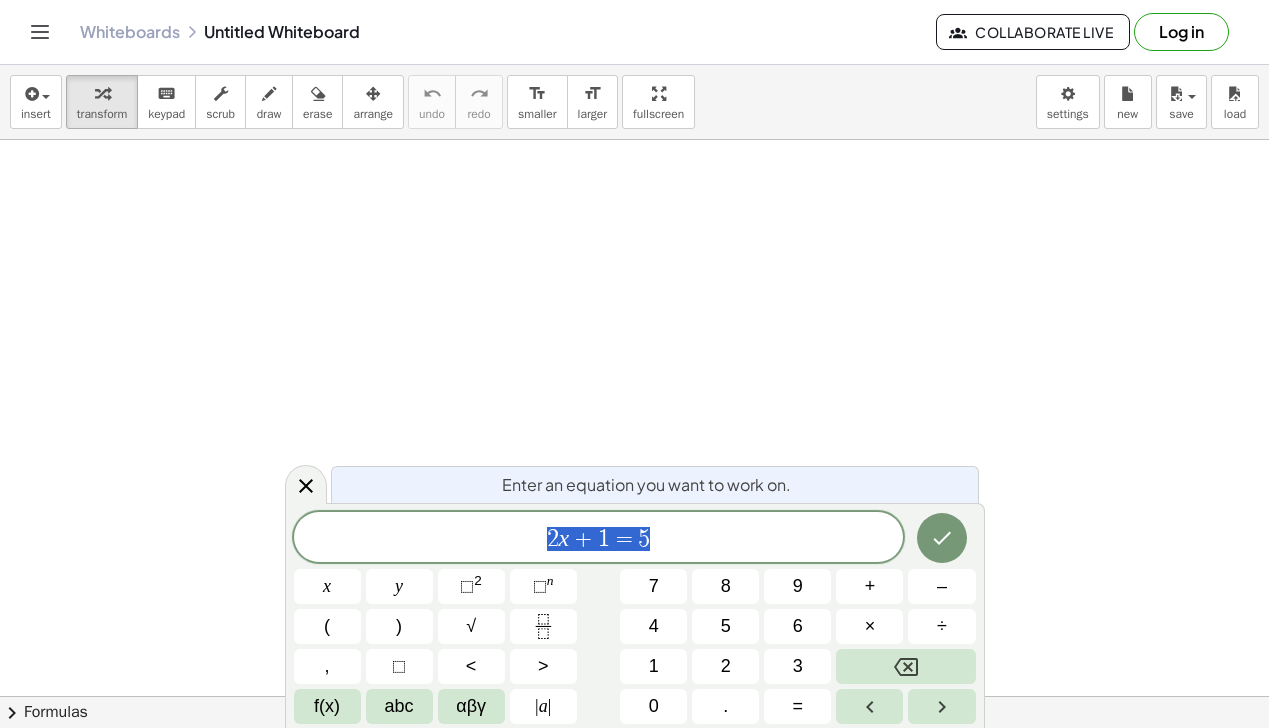 scroll, scrollTop: 0, scrollLeft: 0, axis: both 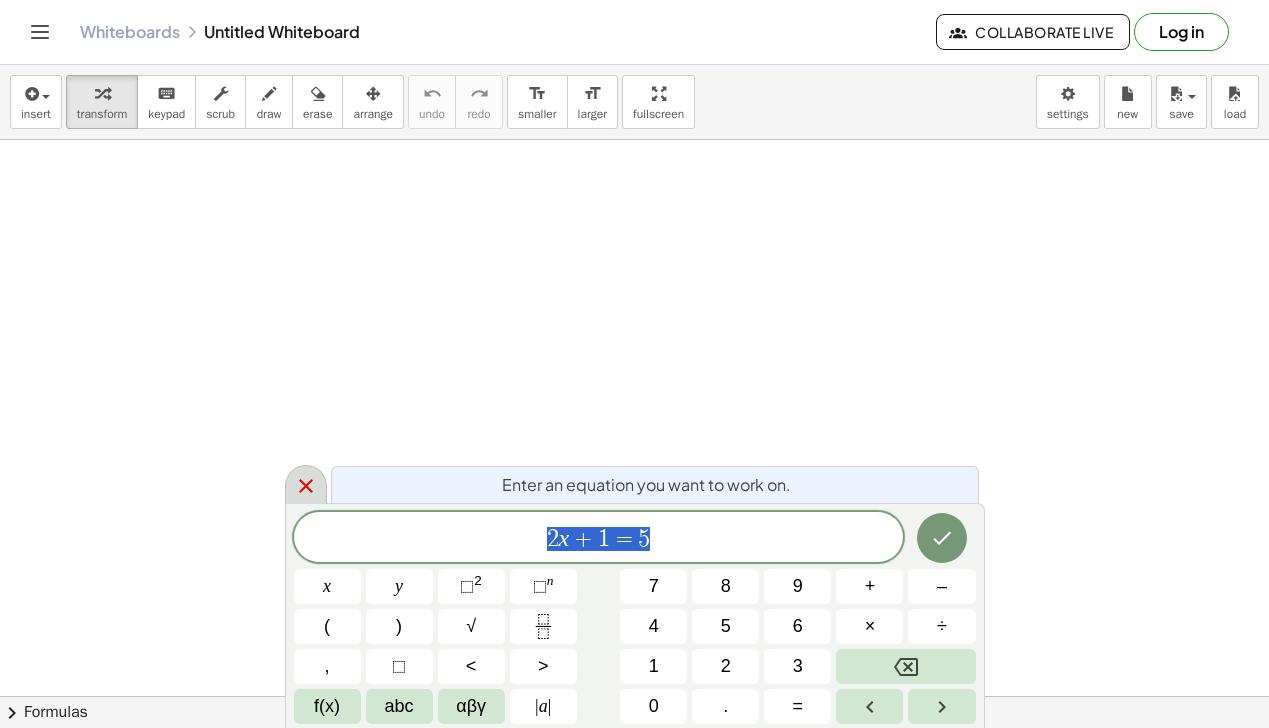 click 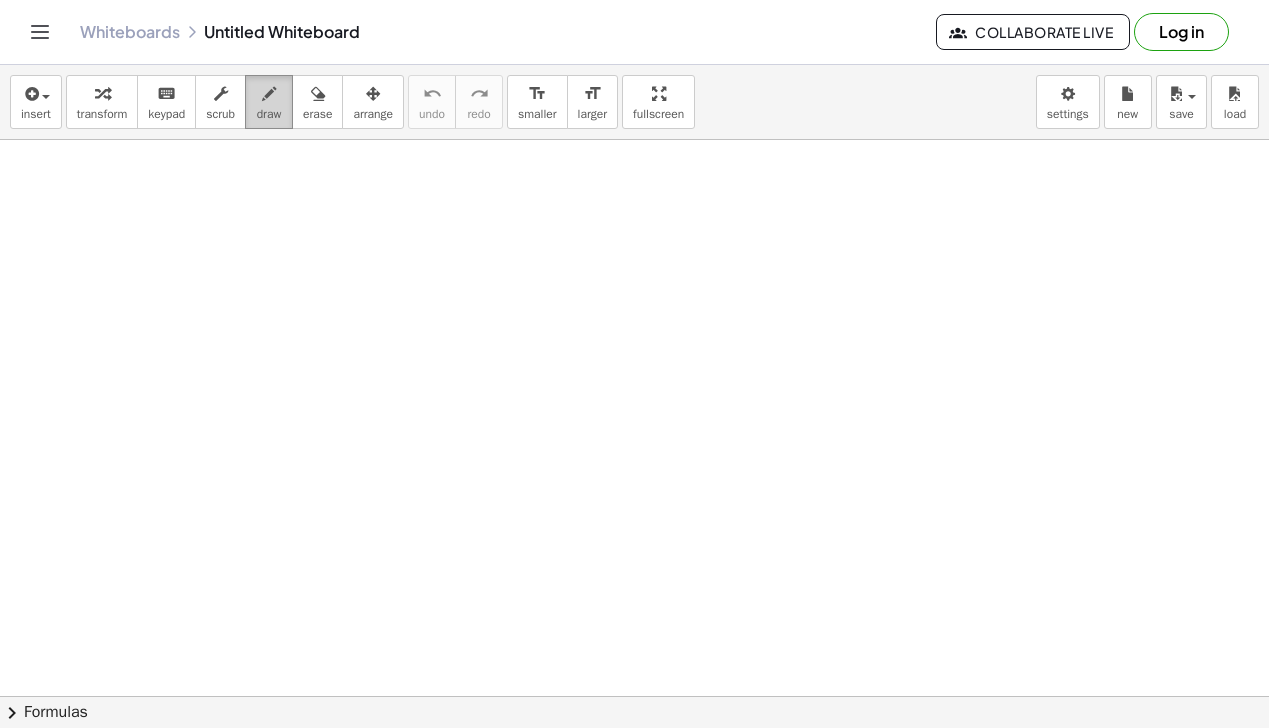 click on "draw" at bounding box center [269, 114] 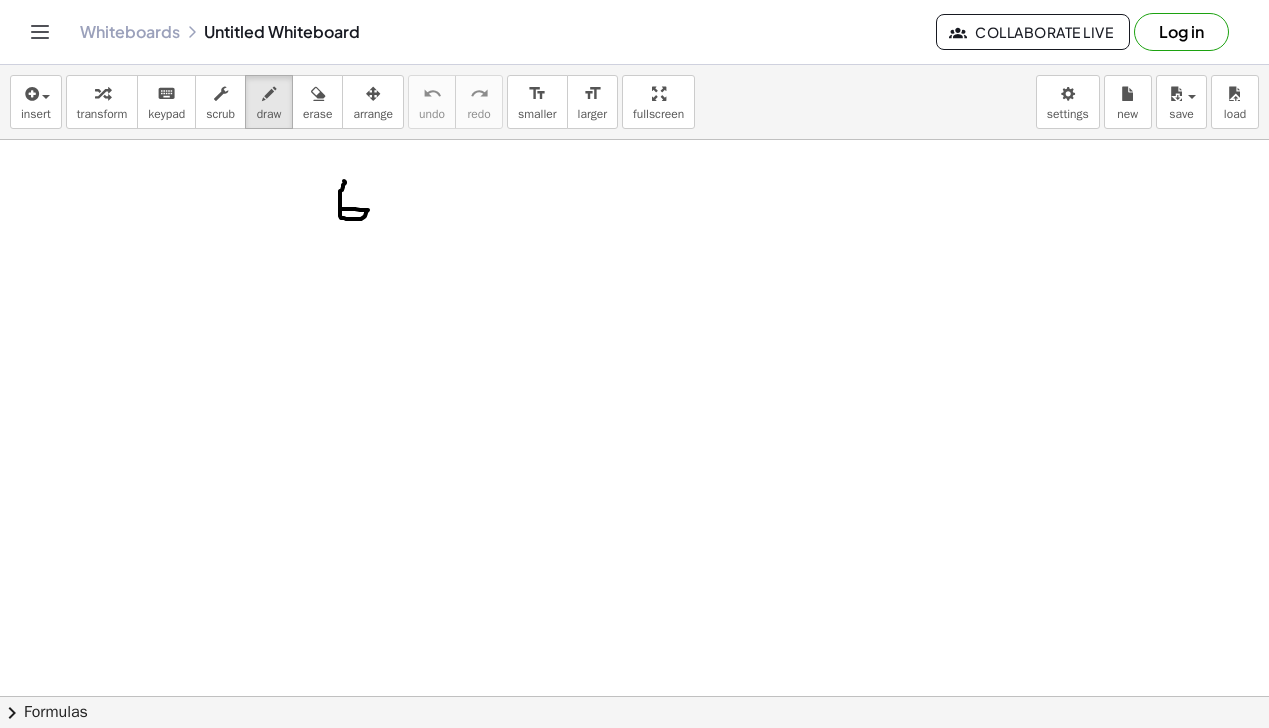 drag, startPoint x: 344, startPoint y: 181, endPoint x: 341, endPoint y: 209, distance: 28.160255 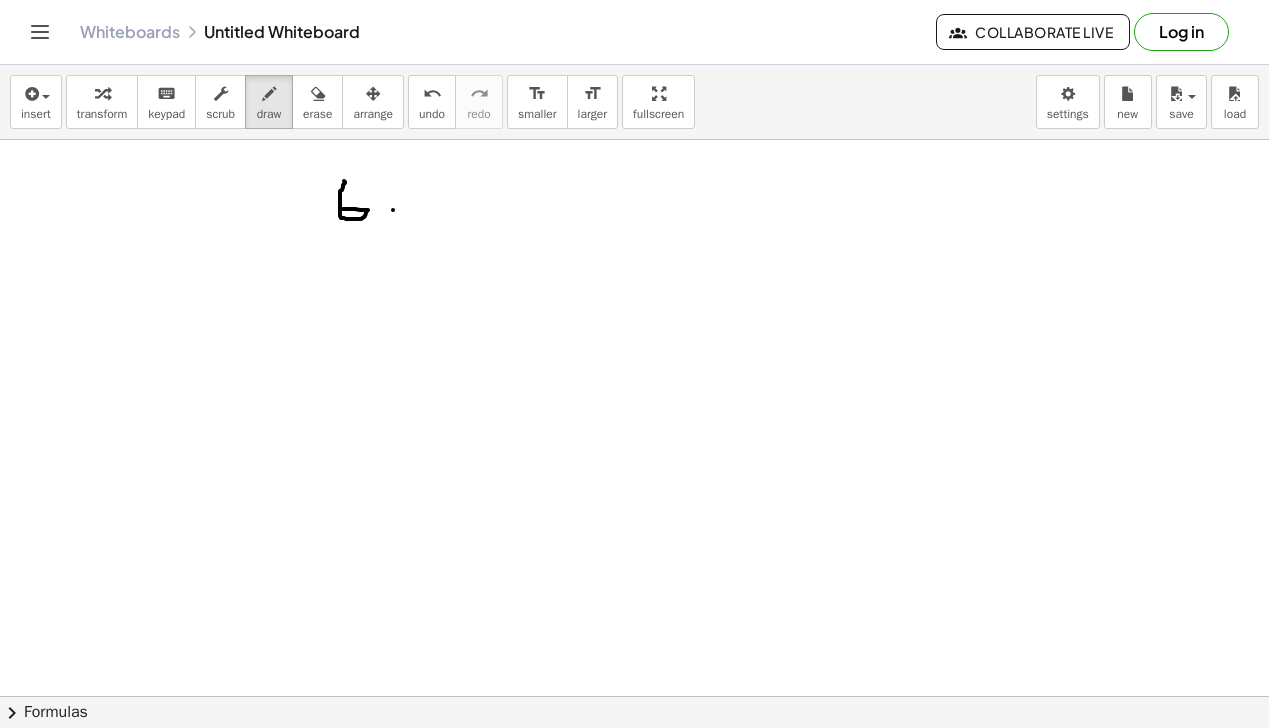 click at bounding box center (634, 761) 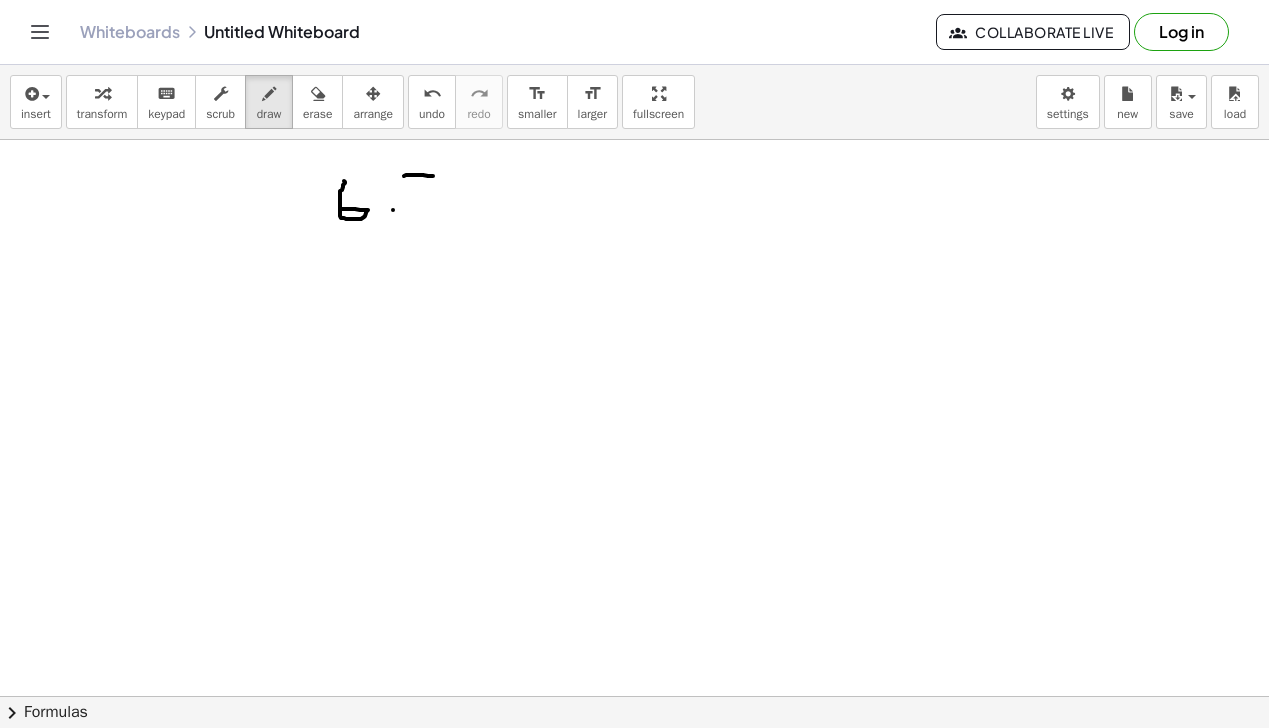 click at bounding box center (634, 761) 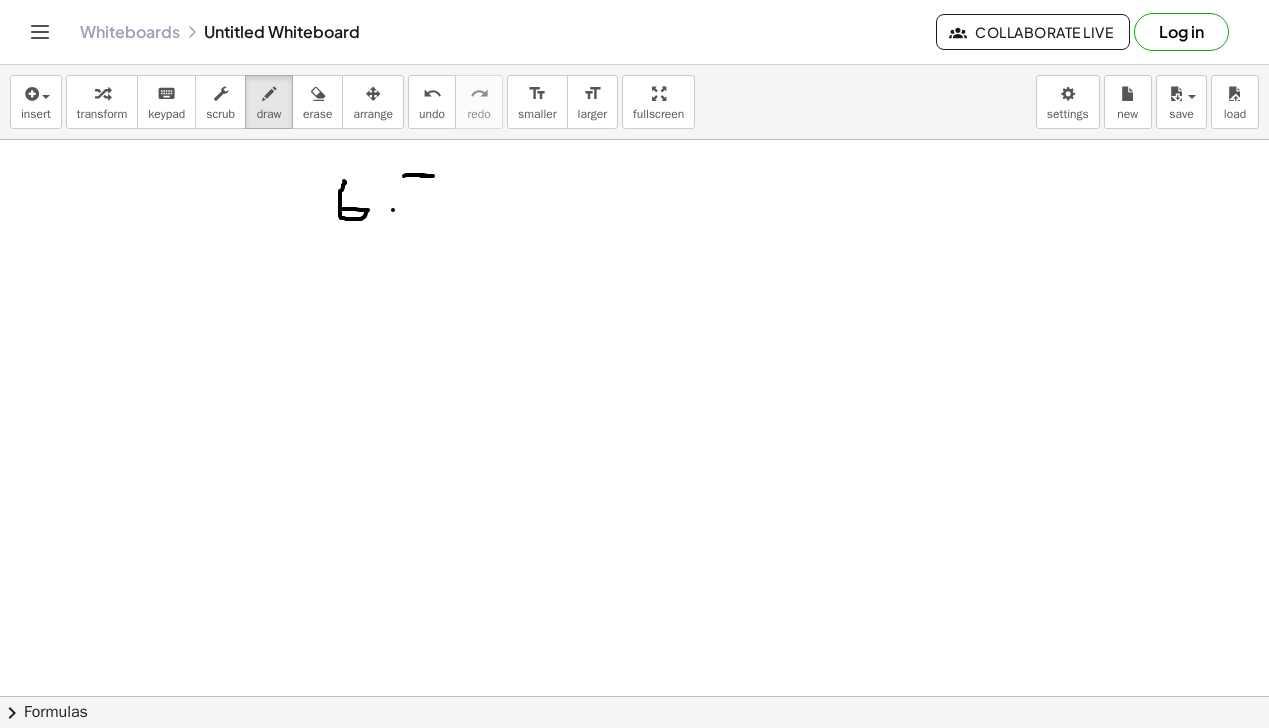 click at bounding box center [634, 761] 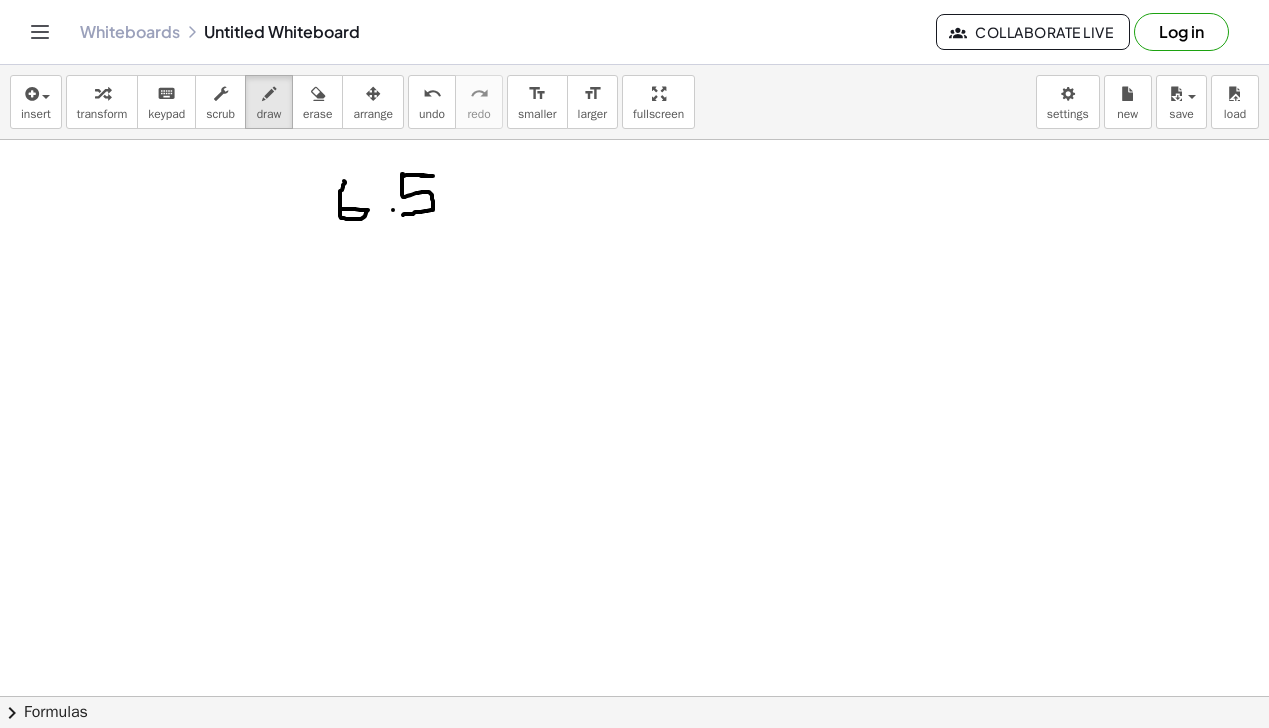 drag, startPoint x: 403, startPoint y: 174, endPoint x: 403, endPoint y: 215, distance: 41 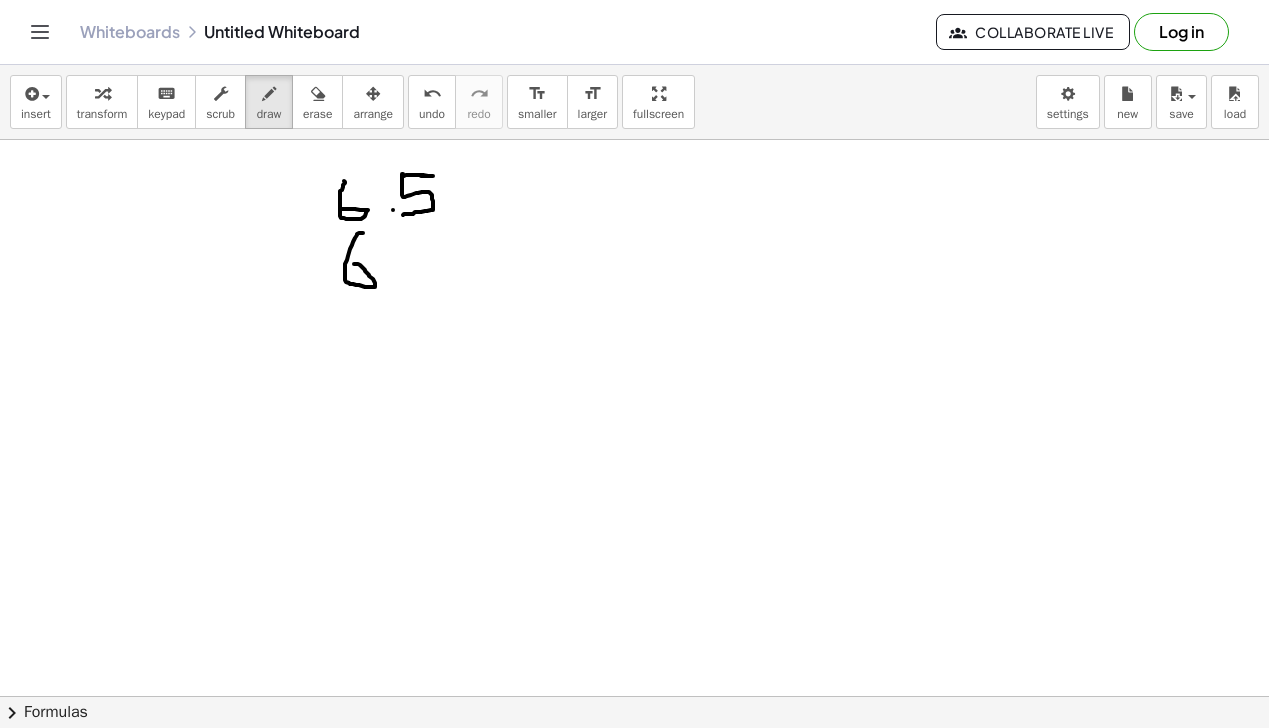 drag, startPoint x: 363, startPoint y: 233, endPoint x: 354, endPoint y: 264, distance: 32.280025 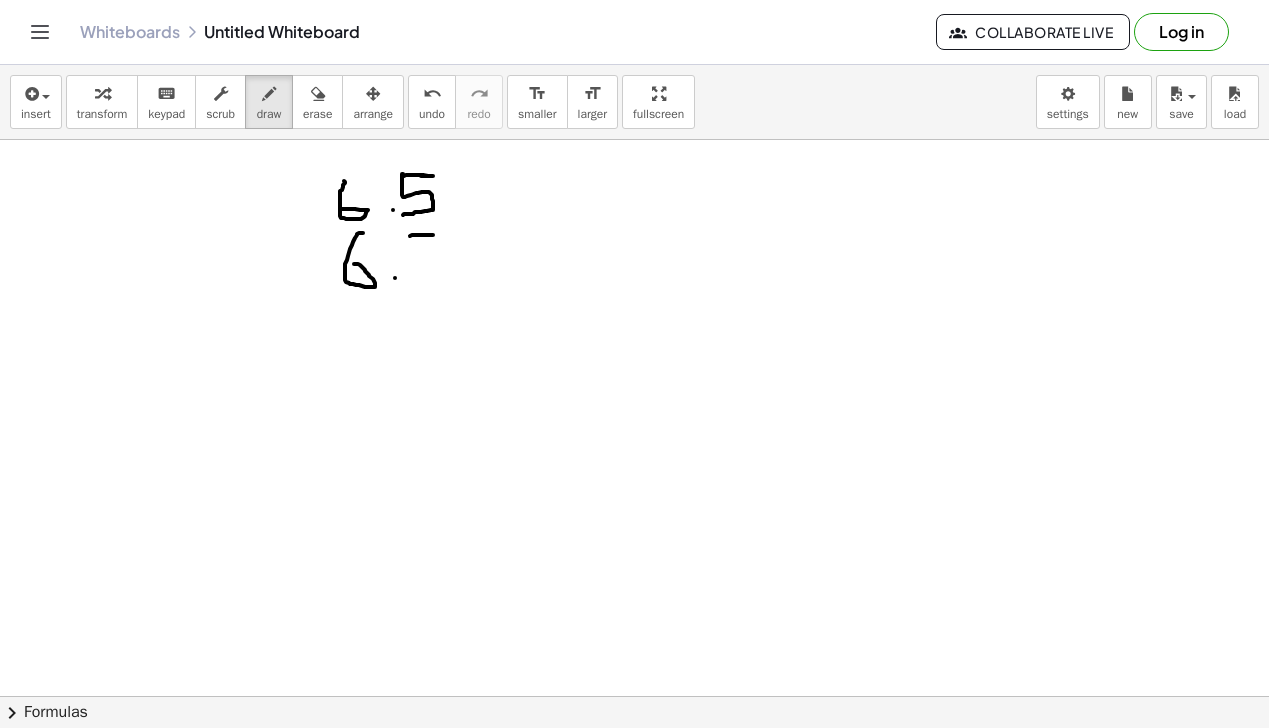 drag, startPoint x: 410, startPoint y: 236, endPoint x: 437, endPoint y: 235, distance: 27.018513 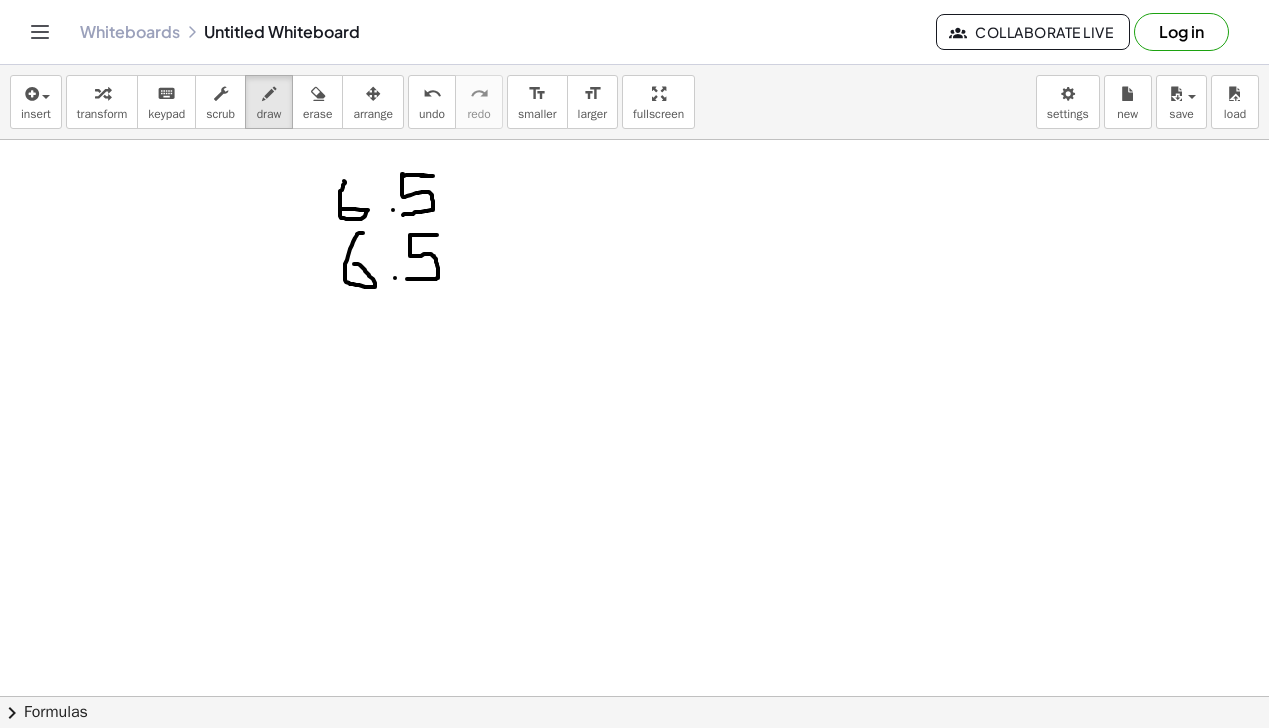 drag, startPoint x: 411, startPoint y: 235, endPoint x: 407, endPoint y: 279, distance: 44.181442 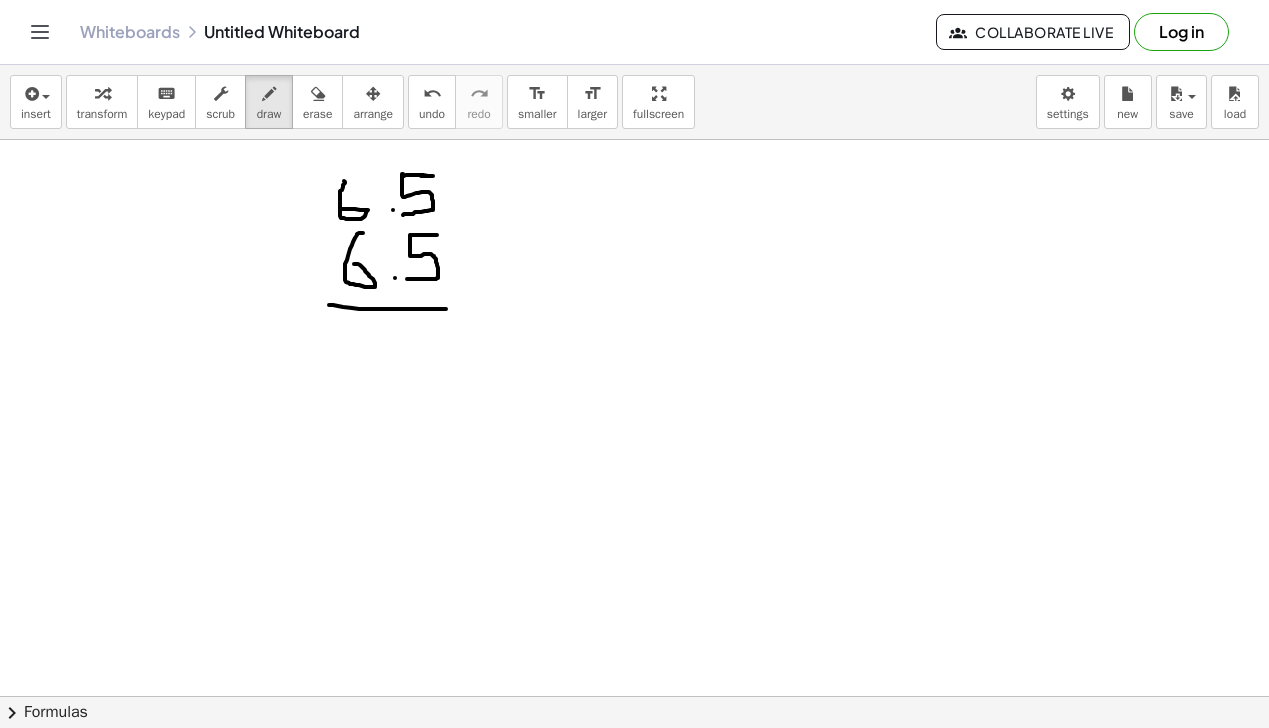 drag, startPoint x: 329, startPoint y: 305, endPoint x: 447, endPoint y: 309, distance: 118.06778 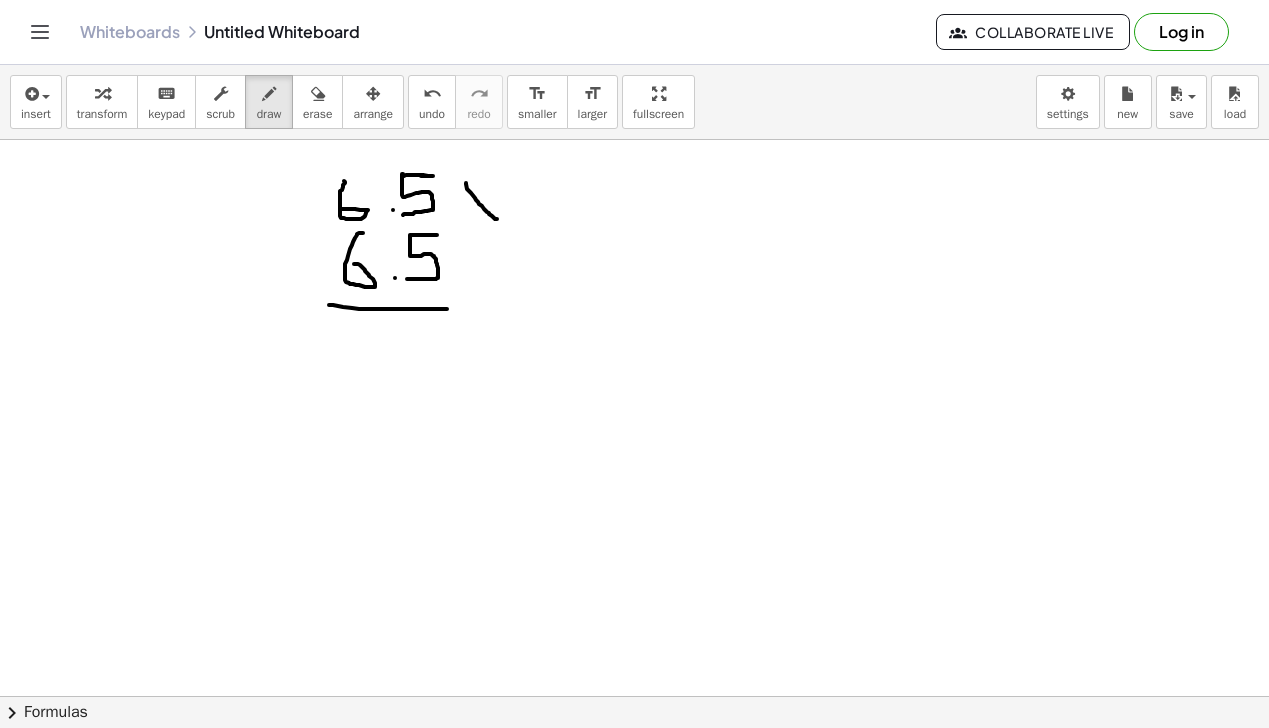 drag, startPoint x: 466, startPoint y: 183, endPoint x: 497, endPoint y: 219, distance: 47.507893 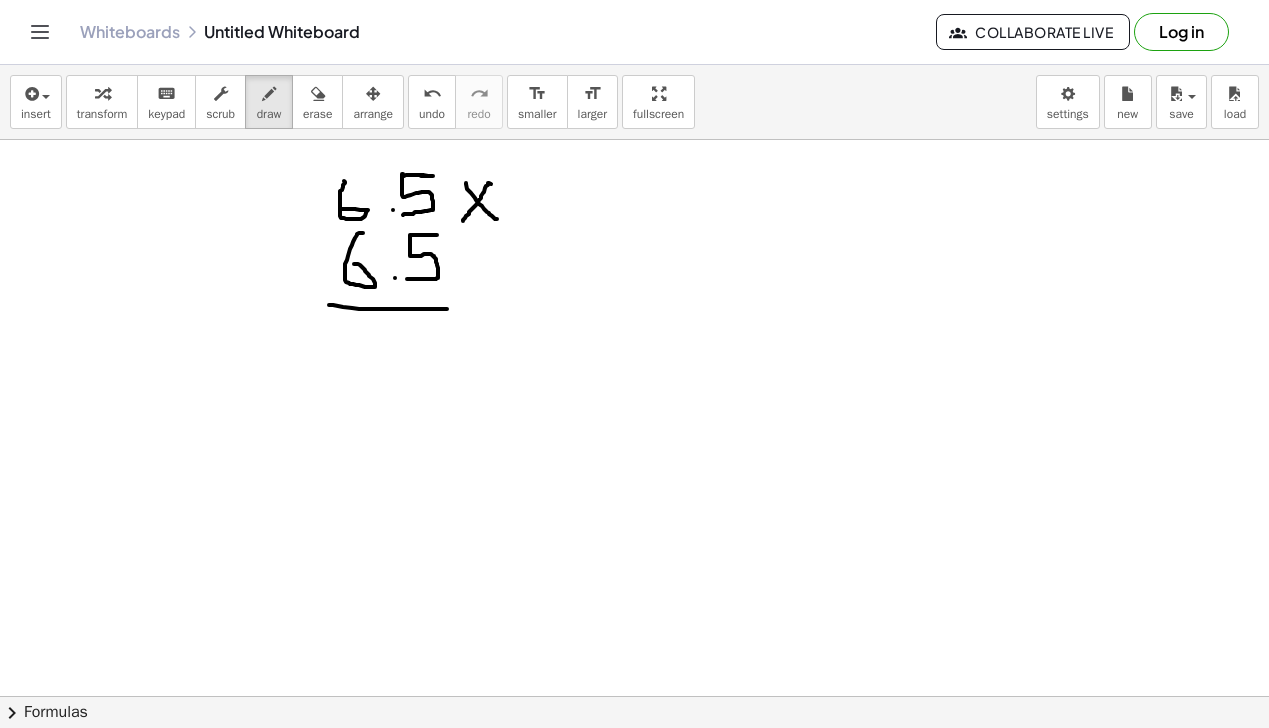 drag, startPoint x: 491, startPoint y: 184, endPoint x: 463, endPoint y: 221, distance: 46.400433 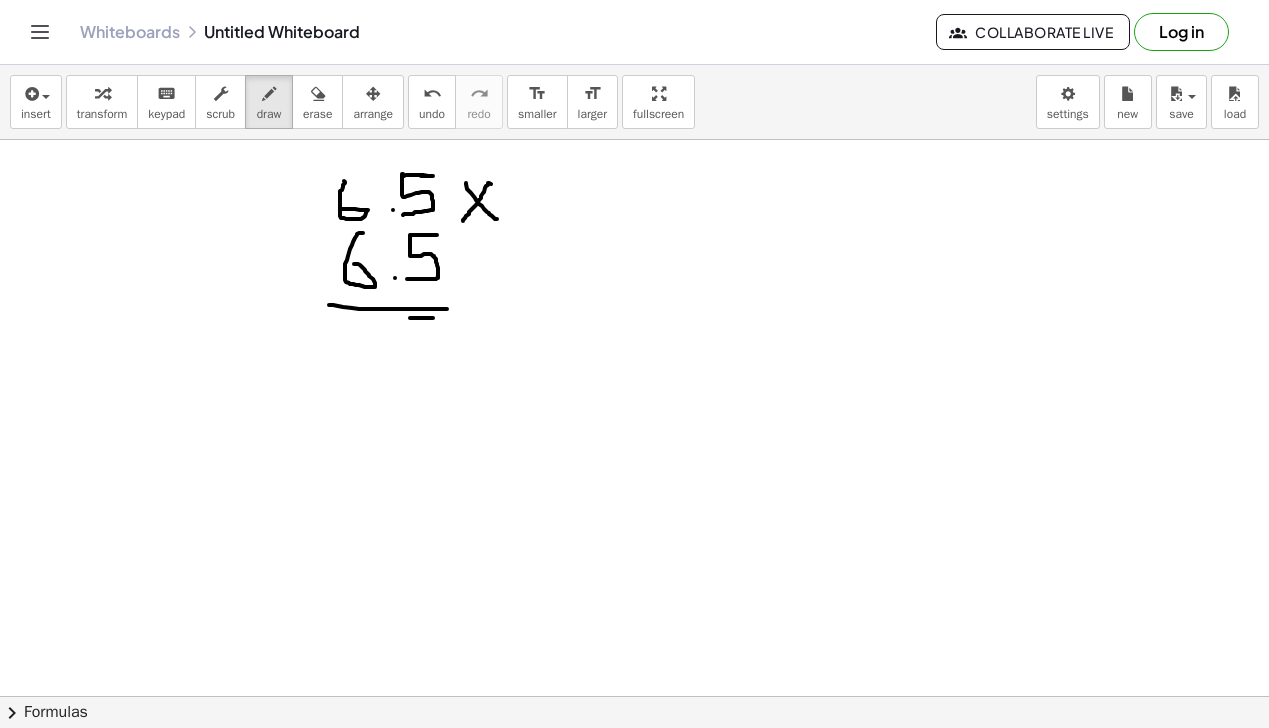 drag, startPoint x: 410, startPoint y: 318, endPoint x: 433, endPoint y: 318, distance: 23 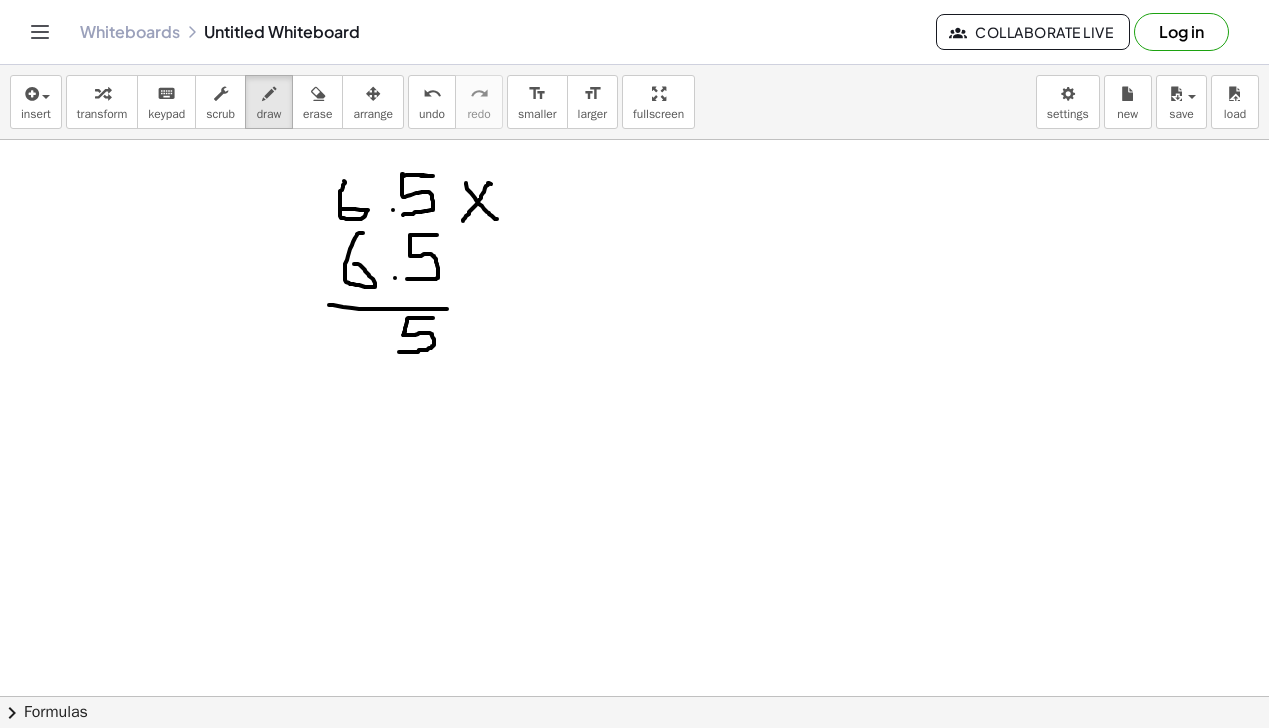 drag, startPoint x: 410, startPoint y: 318, endPoint x: 399, endPoint y: 352, distance: 35.735138 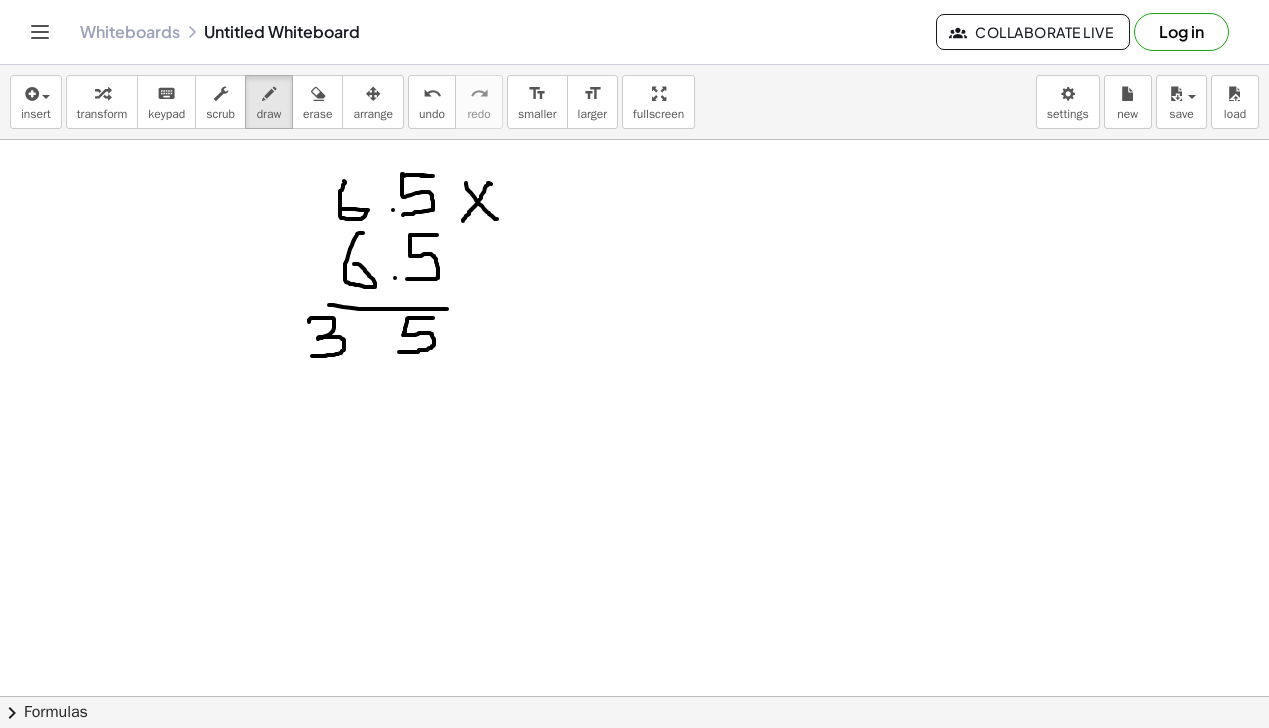 drag, startPoint x: 309, startPoint y: 322, endPoint x: 312, endPoint y: 356, distance: 34.132095 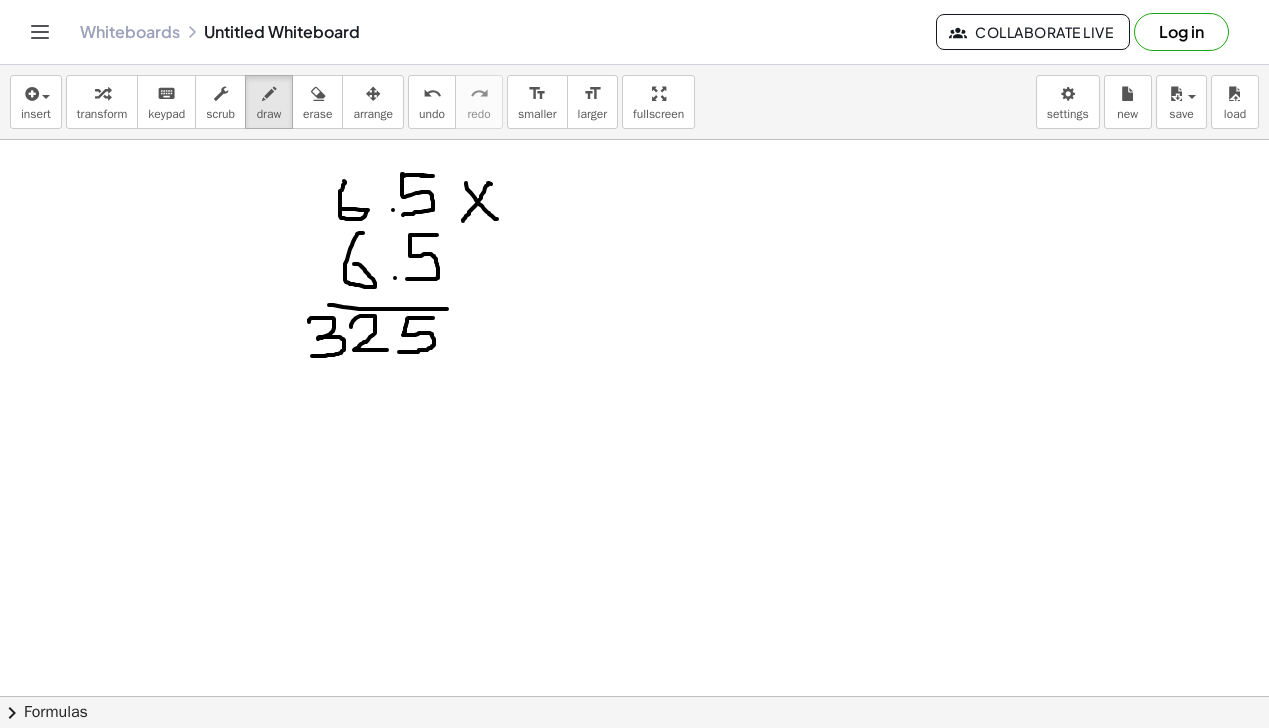 drag, startPoint x: 351, startPoint y: 327, endPoint x: 387, endPoint y: 350, distance: 42.72002 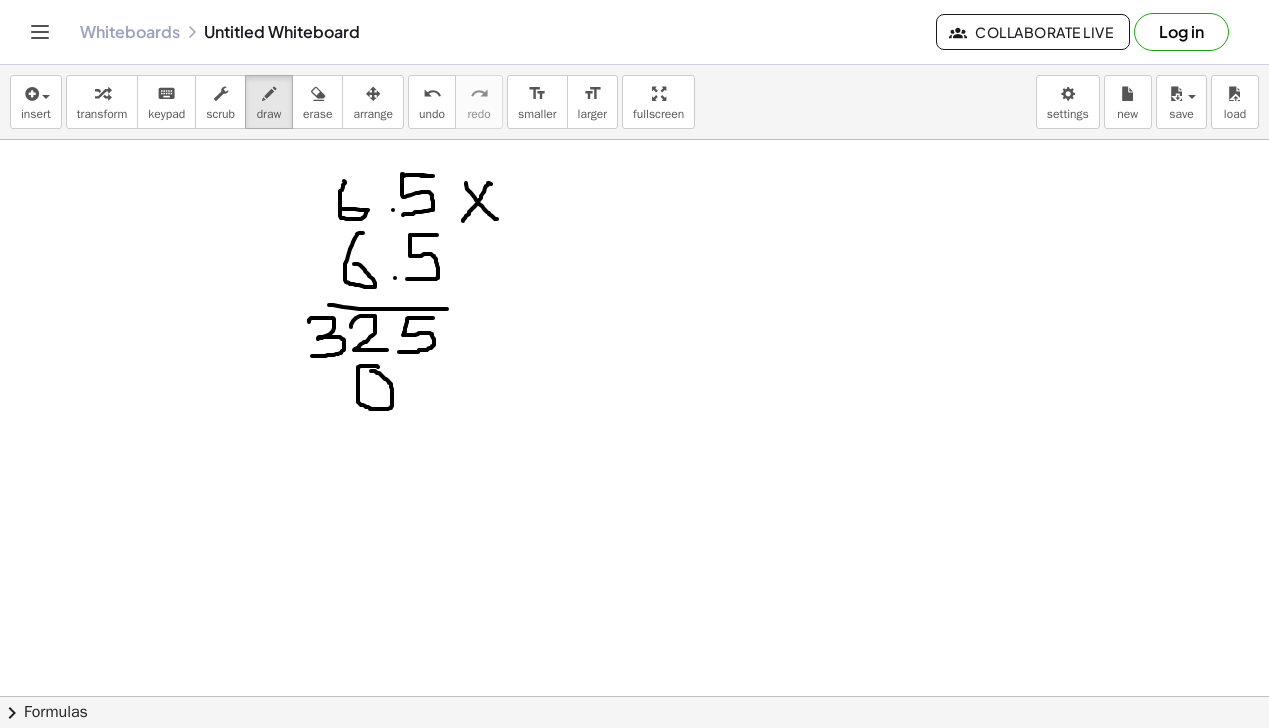click at bounding box center [634, 761] 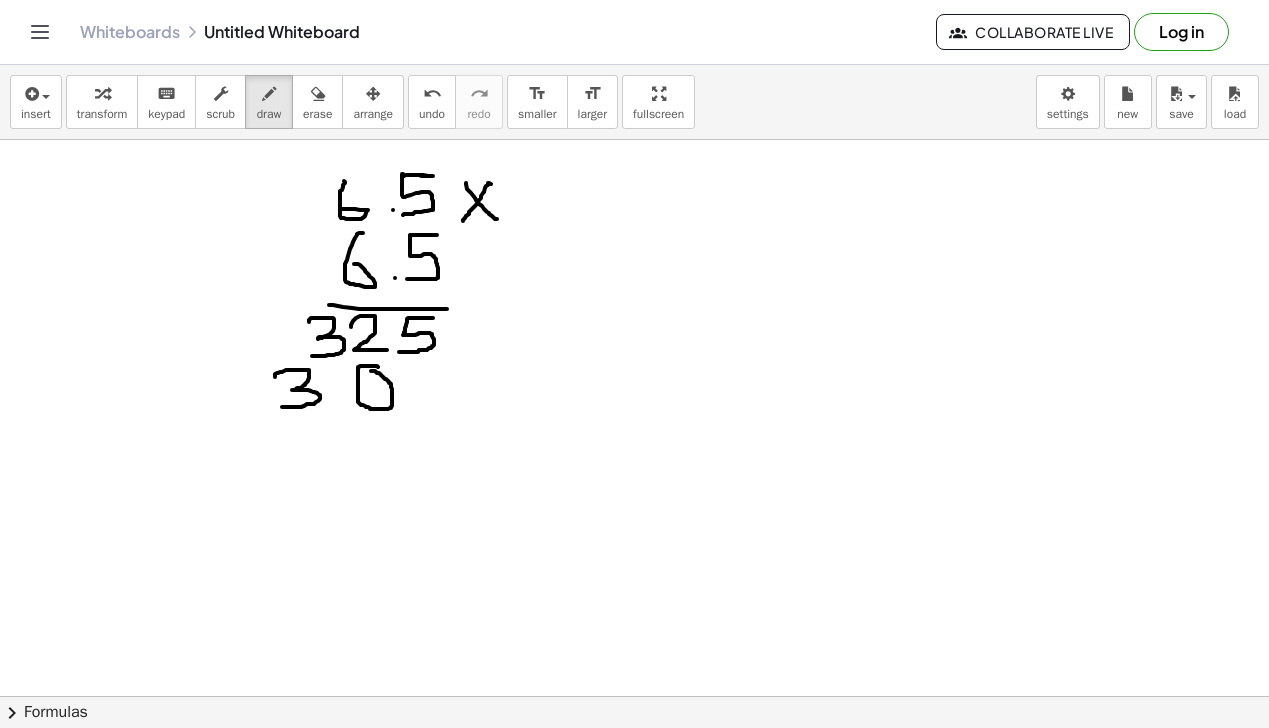 drag, startPoint x: 275, startPoint y: 377, endPoint x: 281, endPoint y: 407, distance: 30.594116 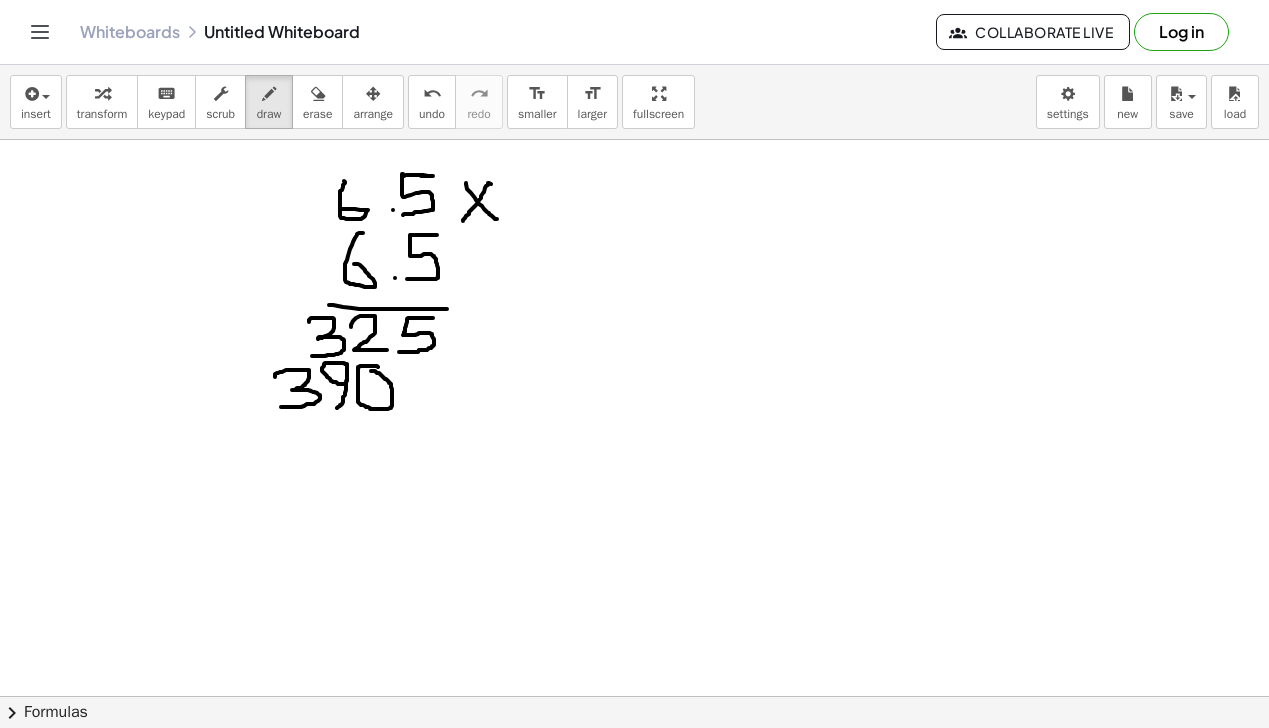 drag, startPoint x: 346, startPoint y: 381, endPoint x: 337, endPoint y: 408, distance: 28.460499 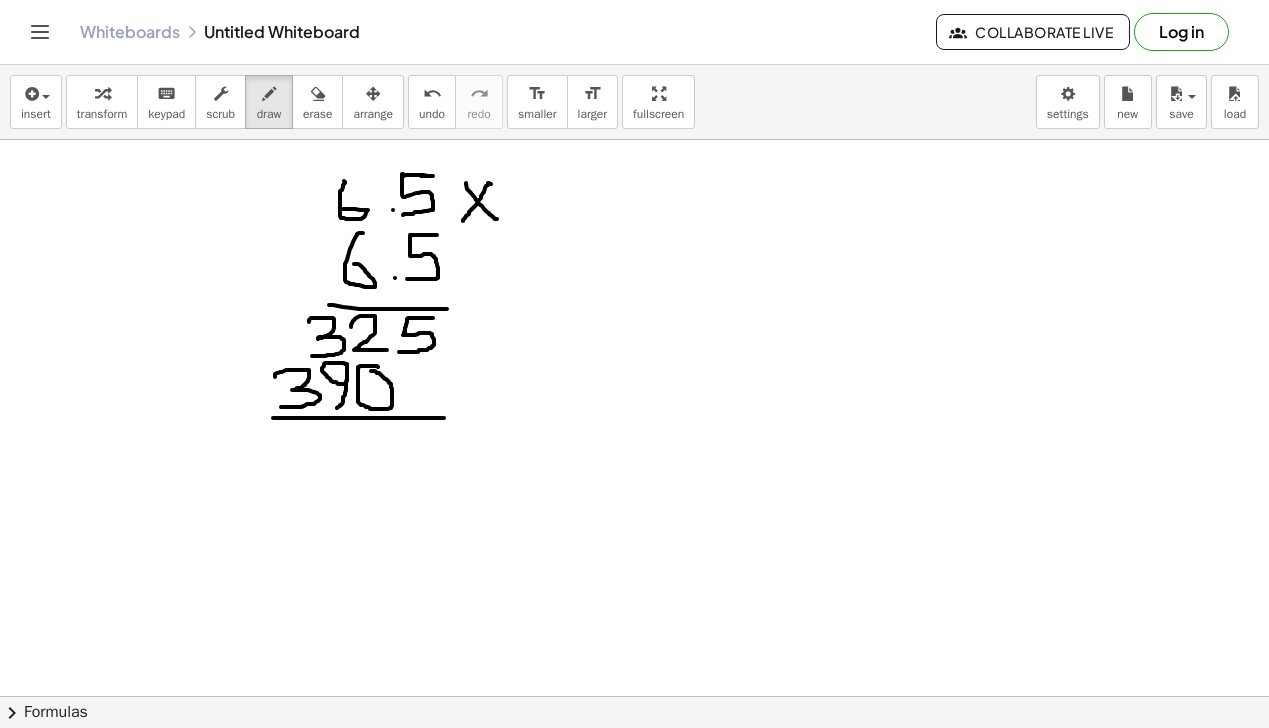 drag, startPoint x: 273, startPoint y: 418, endPoint x: 444, endPoint y: 418, distance: 171 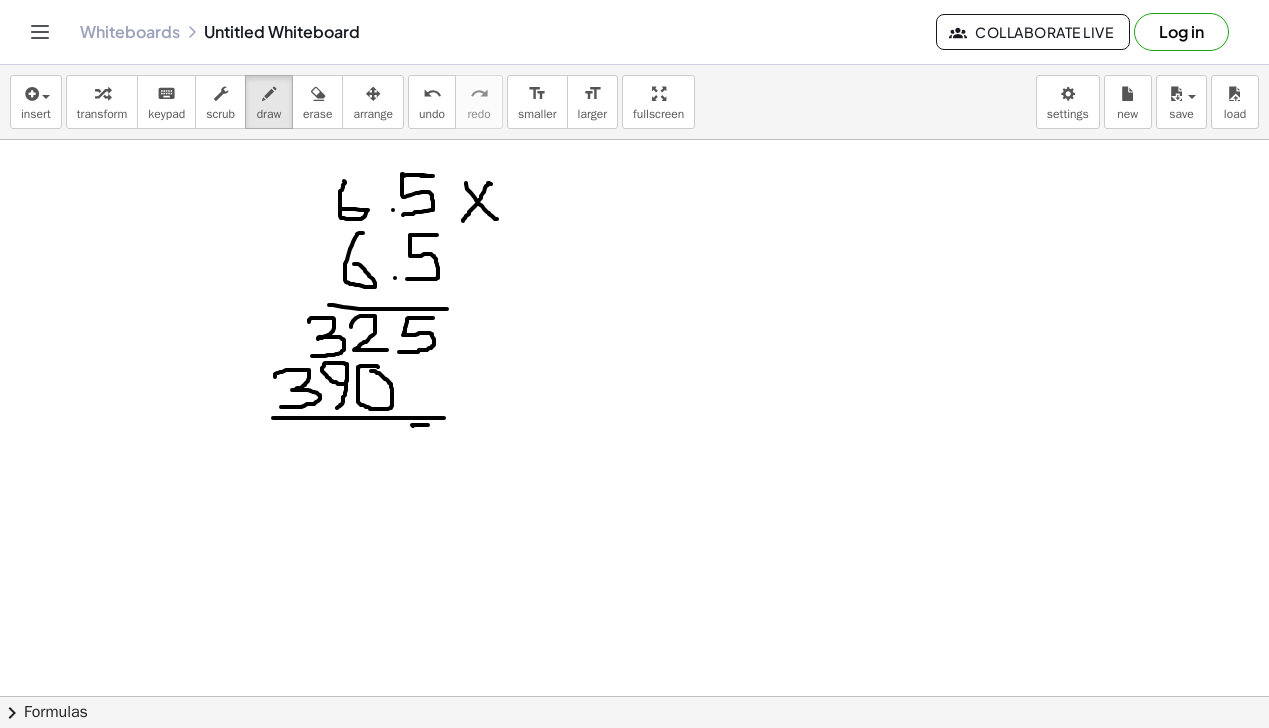 drag, startPoint x: 413, startPoint y: 426, endPoint x: 428, endPoint y: 425, distance: 15.033297 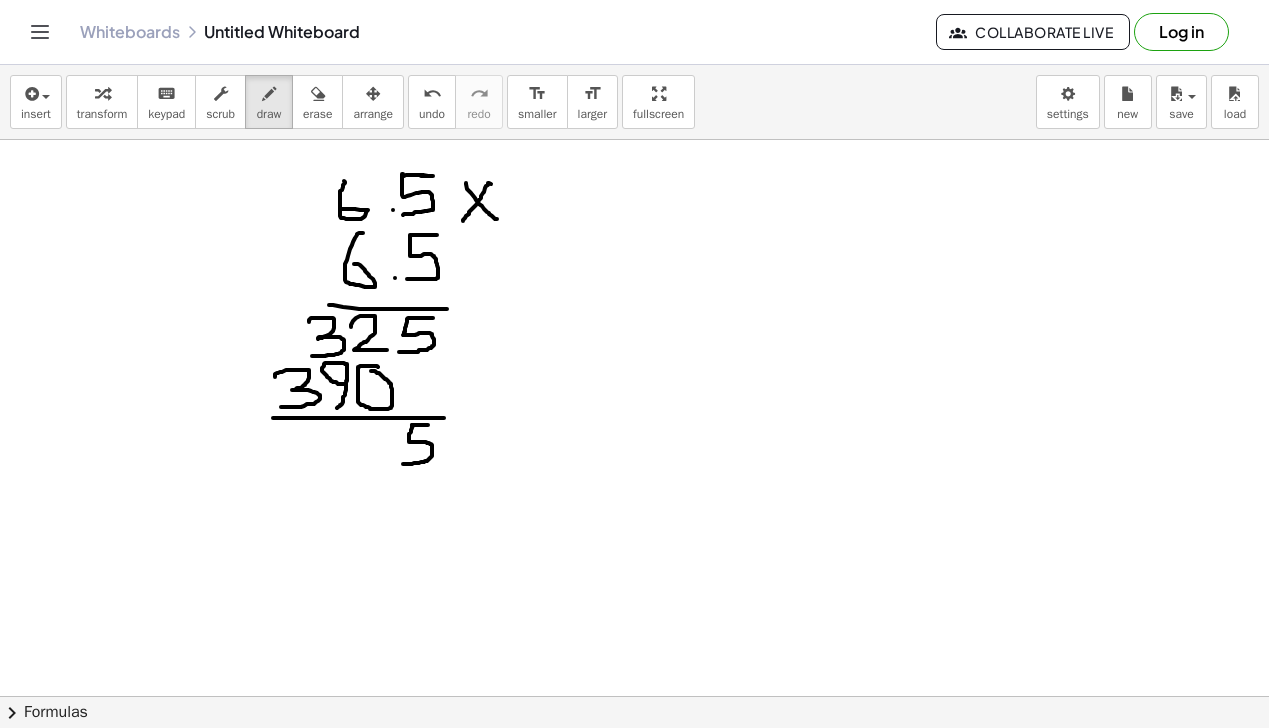 drag, startPoint x: 413, startPoint y: 425, endPoint x: 403, endPoint y: 464, distance: 40.261642 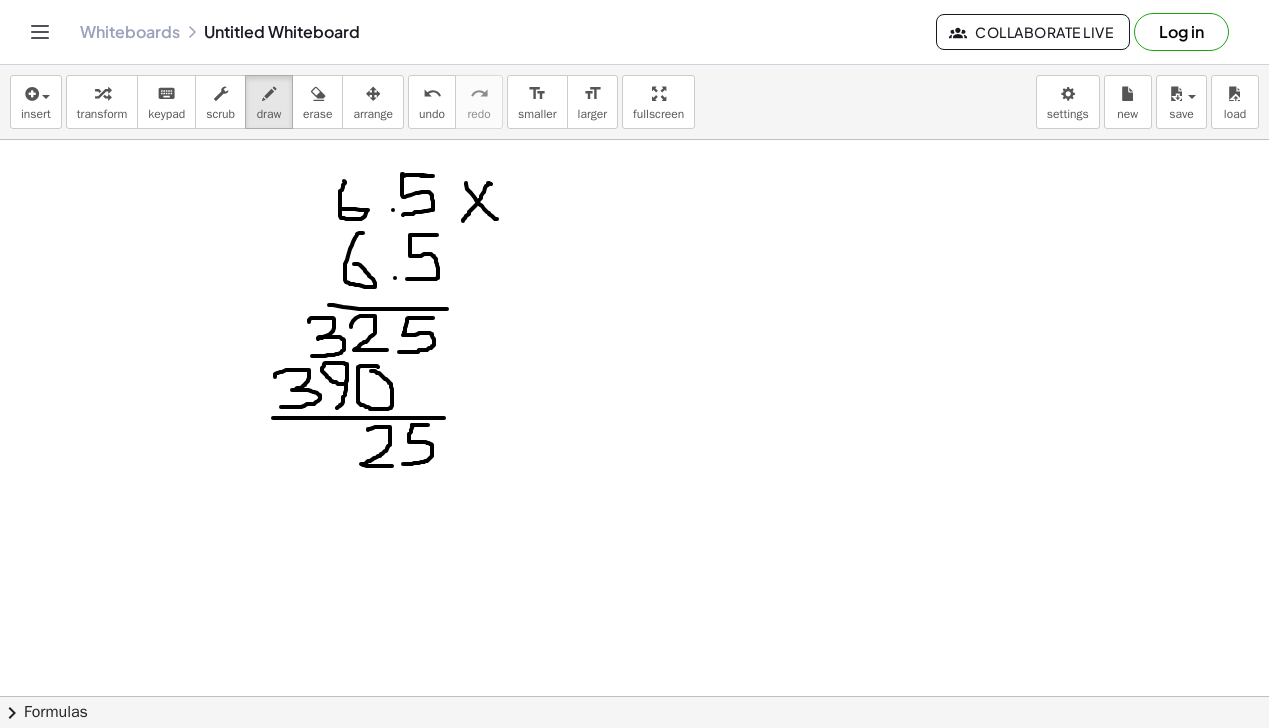 drag, startPoint x: 368, startPoint y: 430, endPoint x: 392, endPoint y: 466, distance: 43.266617 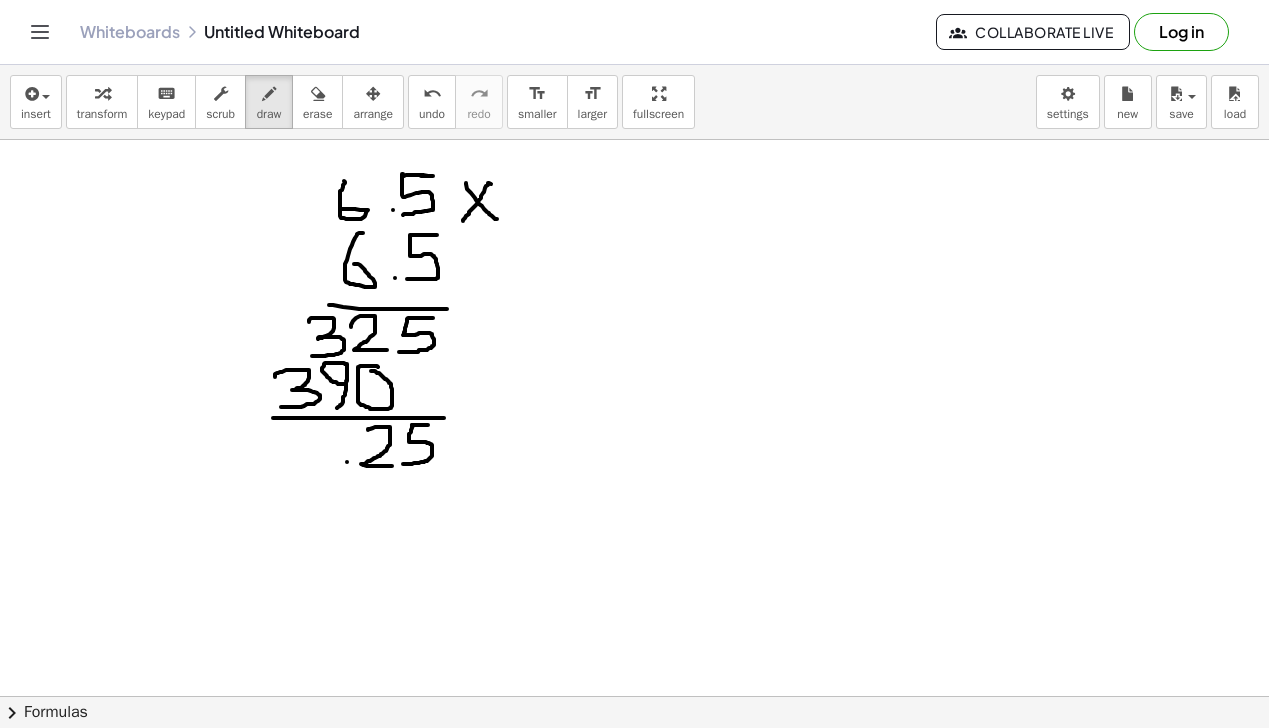 click at bounding box center (634, 761) 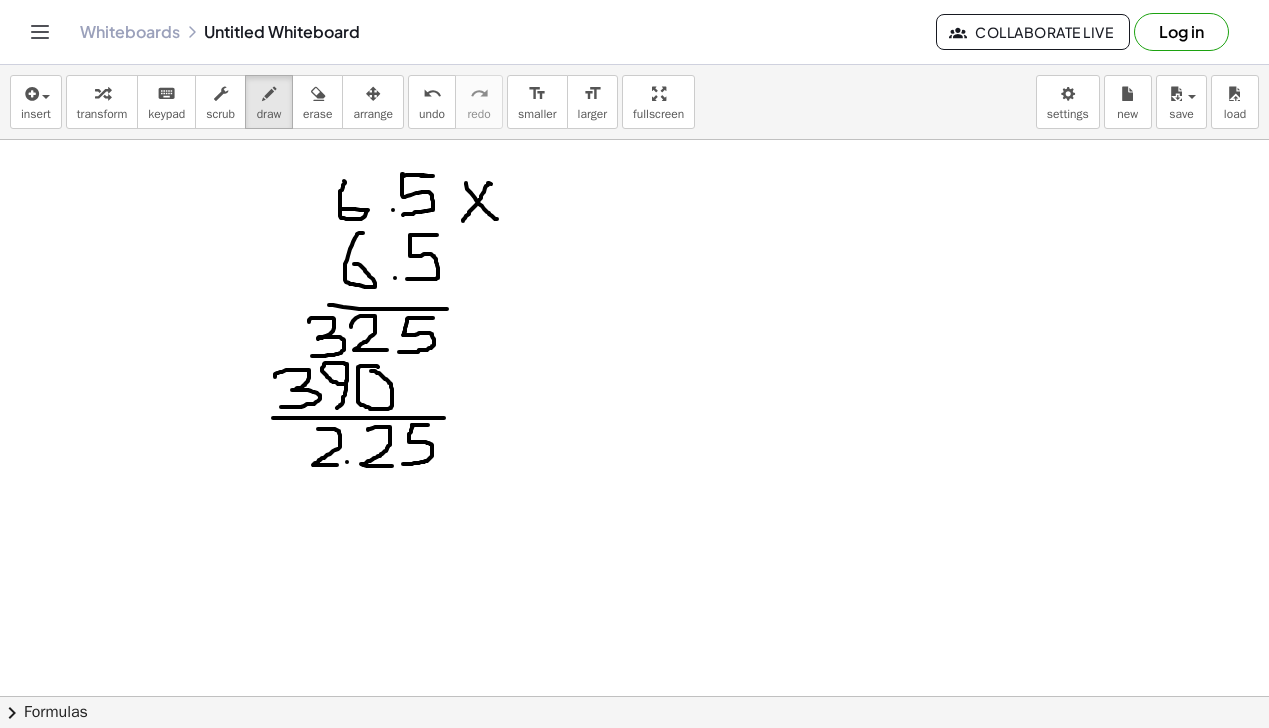 drag, startPoint x: 318, startPoint y: 429, endPoint x: 337, endPoint y: 465, distance: 40.706264 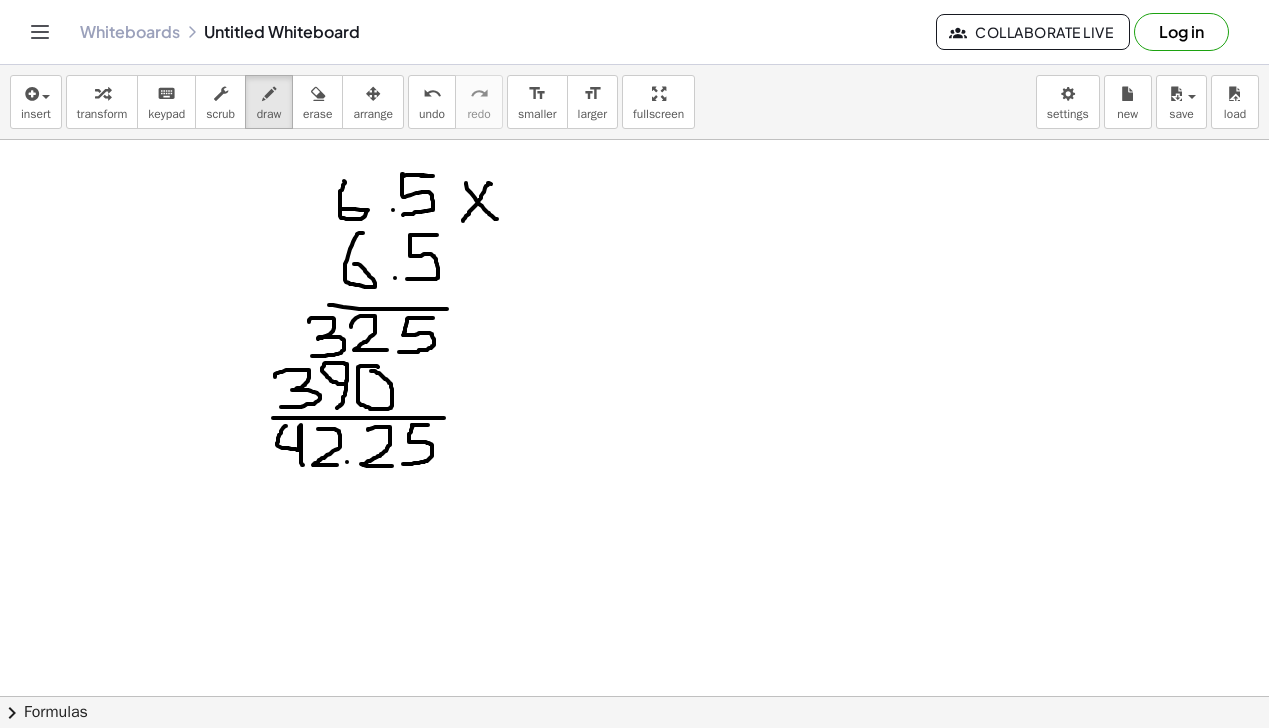drag, startPoint x: 286, startPoint y: 426, endPoint x: 303, endPoint y: 465, distance: 42.544094 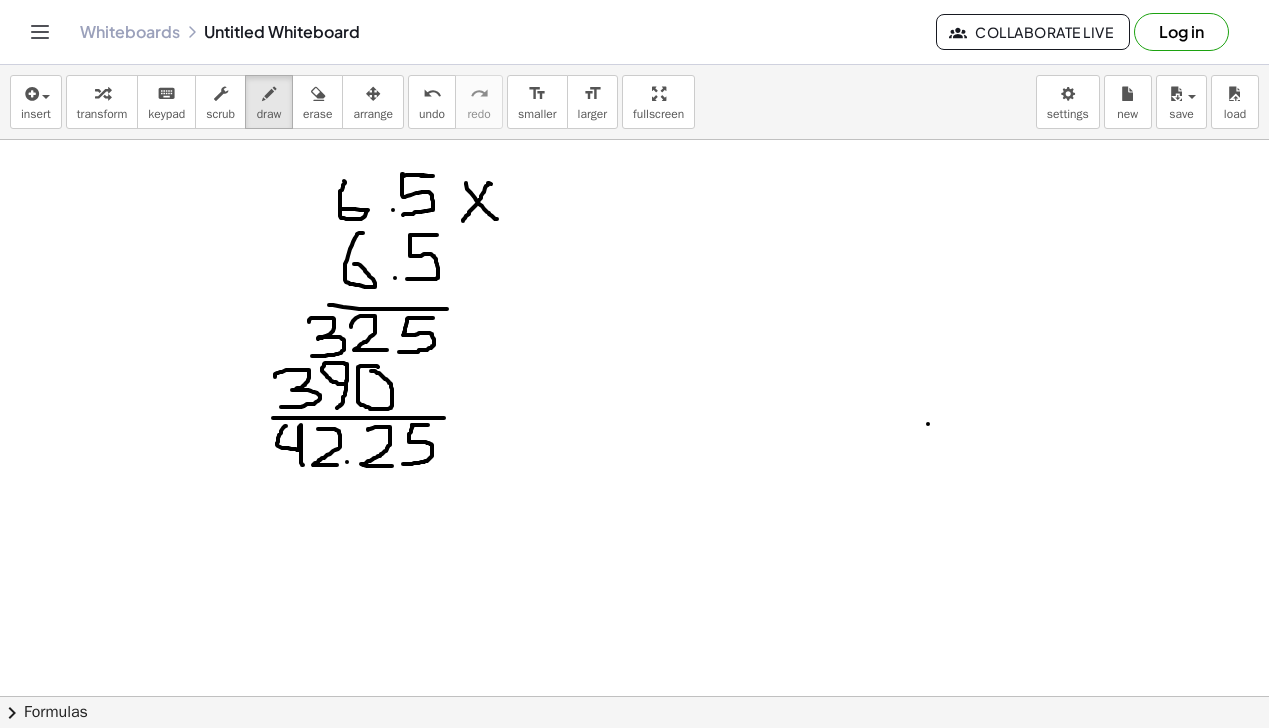 click at bounding box center (634, 761) 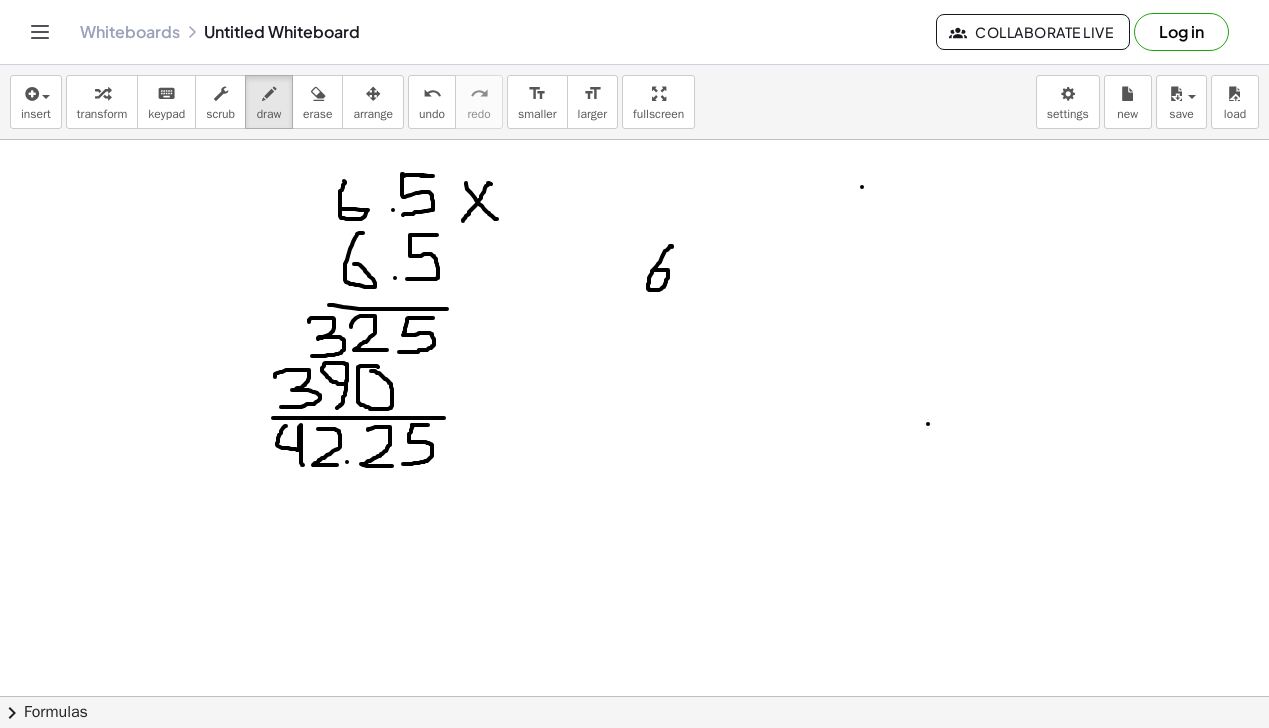 drag, startPoint x: 672, startPoint y: 247, endPoint x: 652, endPoint y: 271, distance: 31.241 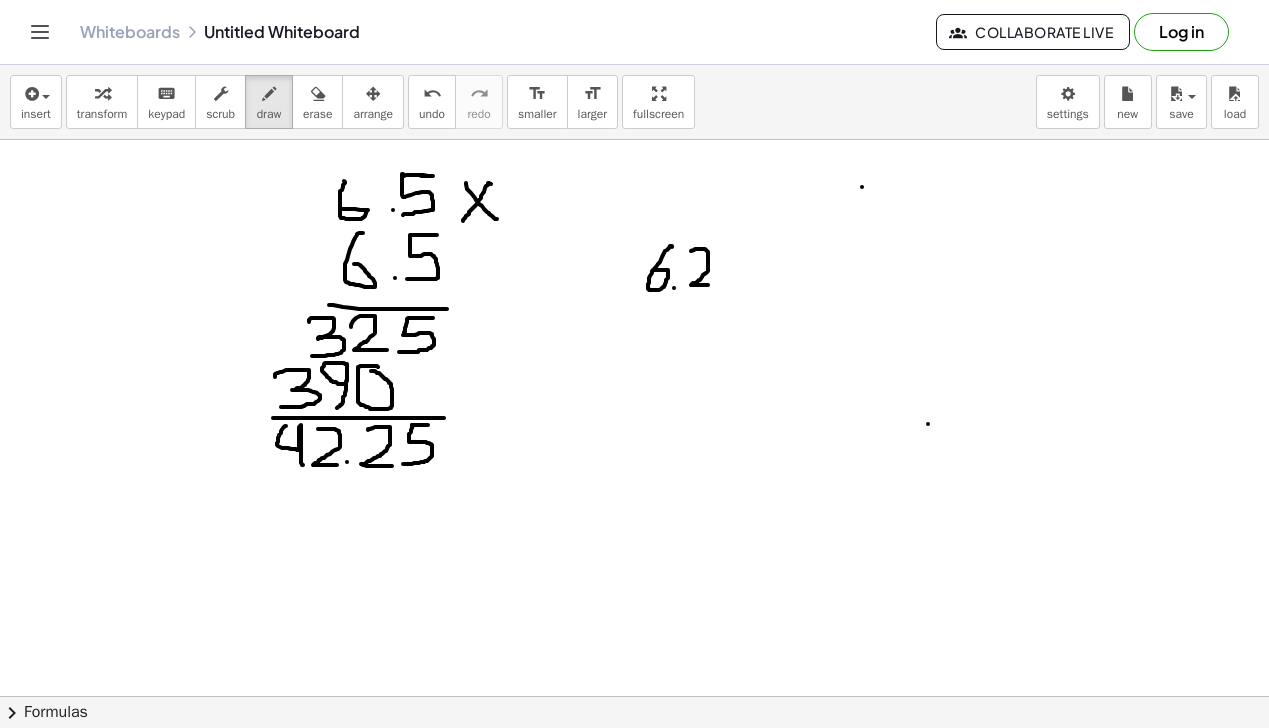 drag, startPoint x: 694, startPoint y: 250, endPoint x: 710, endPoint y: 286, distance: 39.39543 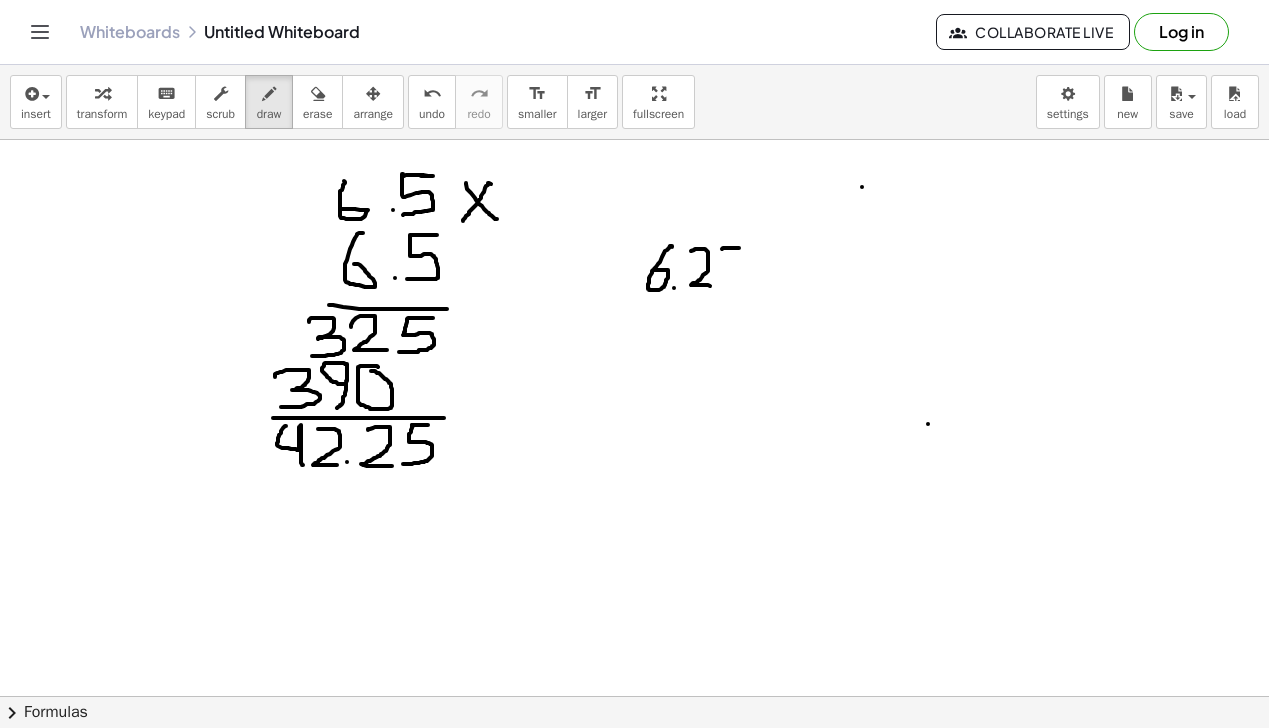 drag, startPoint x: 722, startPoint y: 249, endPoint x: 739, endPoint y: 248, distance: 17.029387 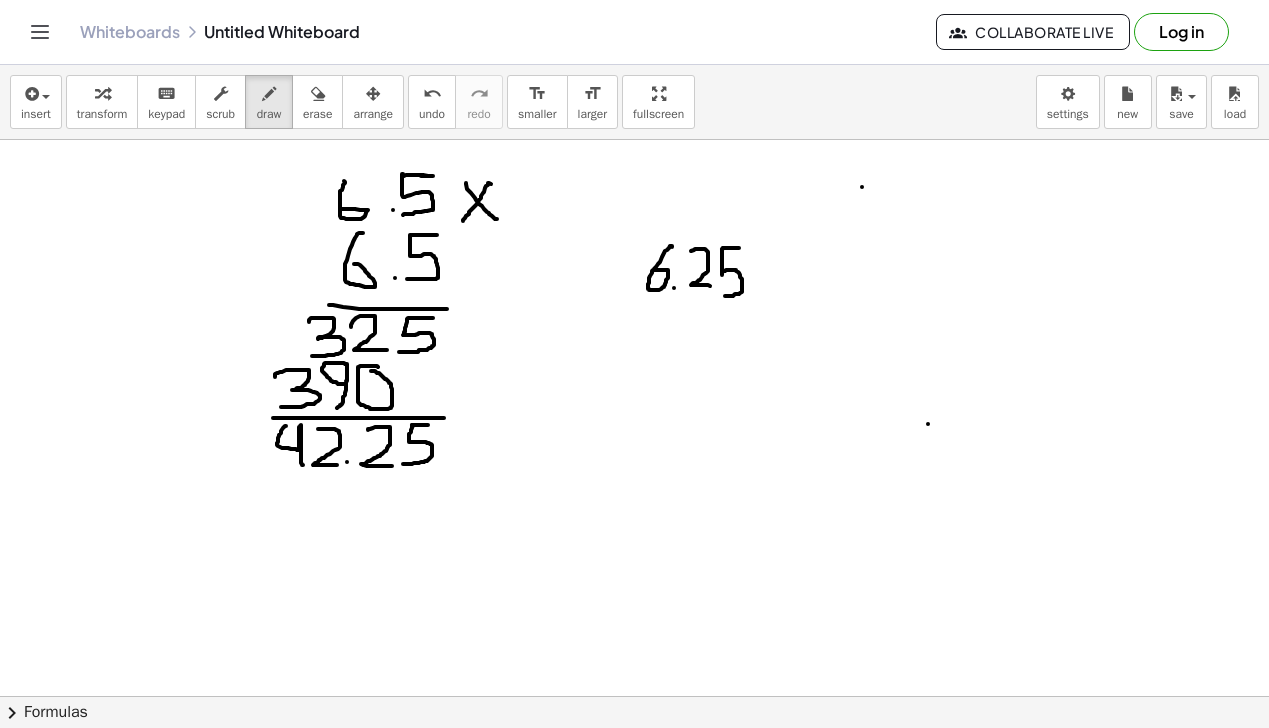 drag, startPoint x: 723, startPoint y: 248, endPoint x: 717, endPoint y: 296, distance: 48.373547 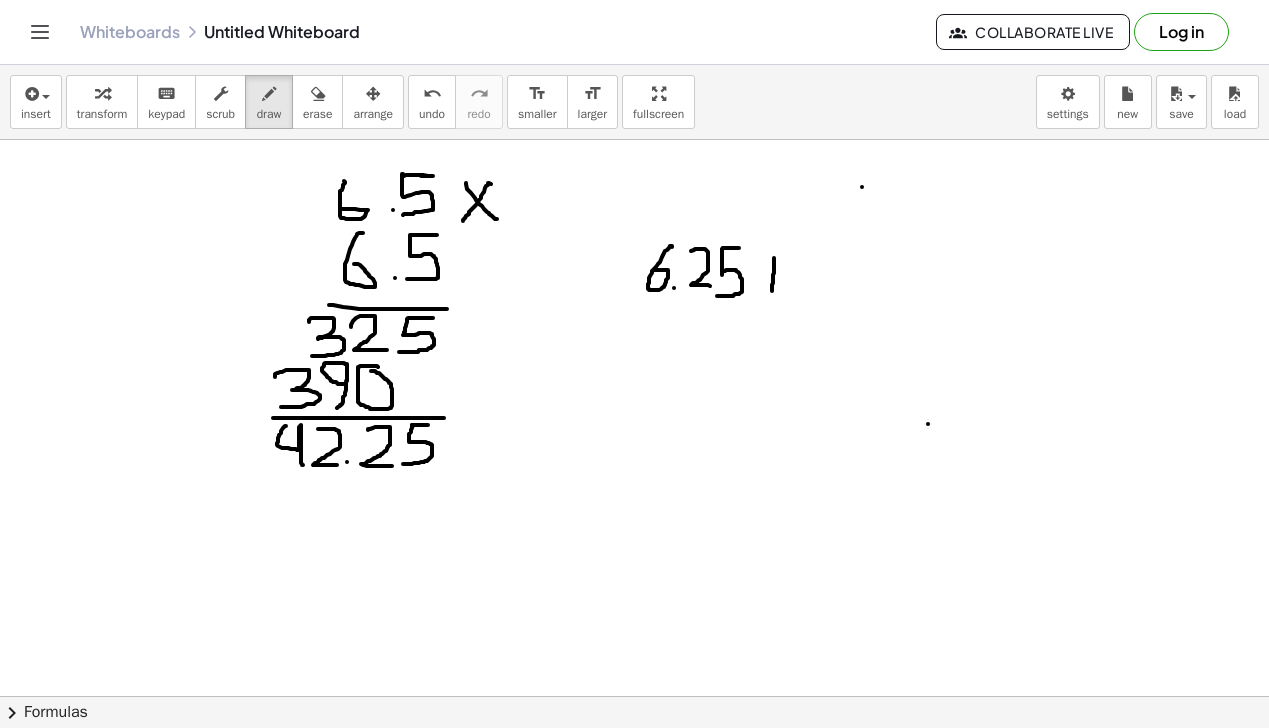drag, startPoint x: 774, startPoint y: 258, endPoint x: 772, endPoint y: 292, distance: 34.058773 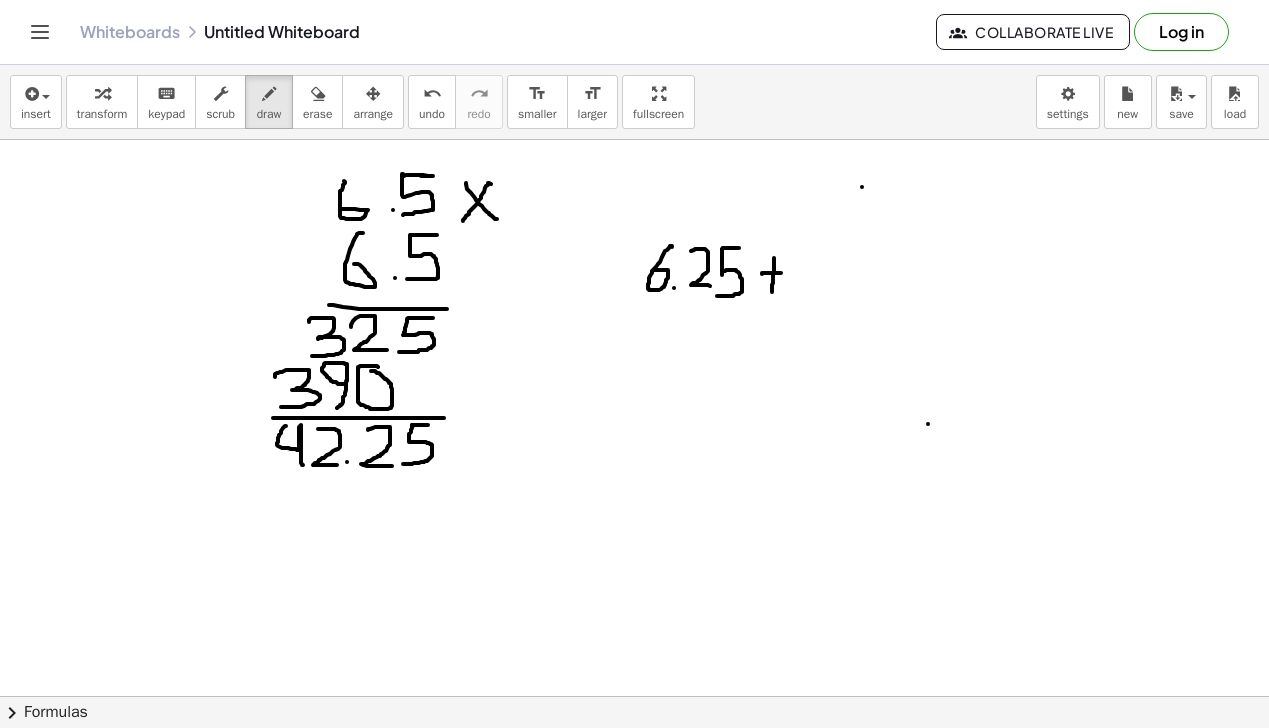 drag, startPoint x: 762, startPoint y: 274, endPoint x: 783, endPoint y: 273, distance: 21.023796 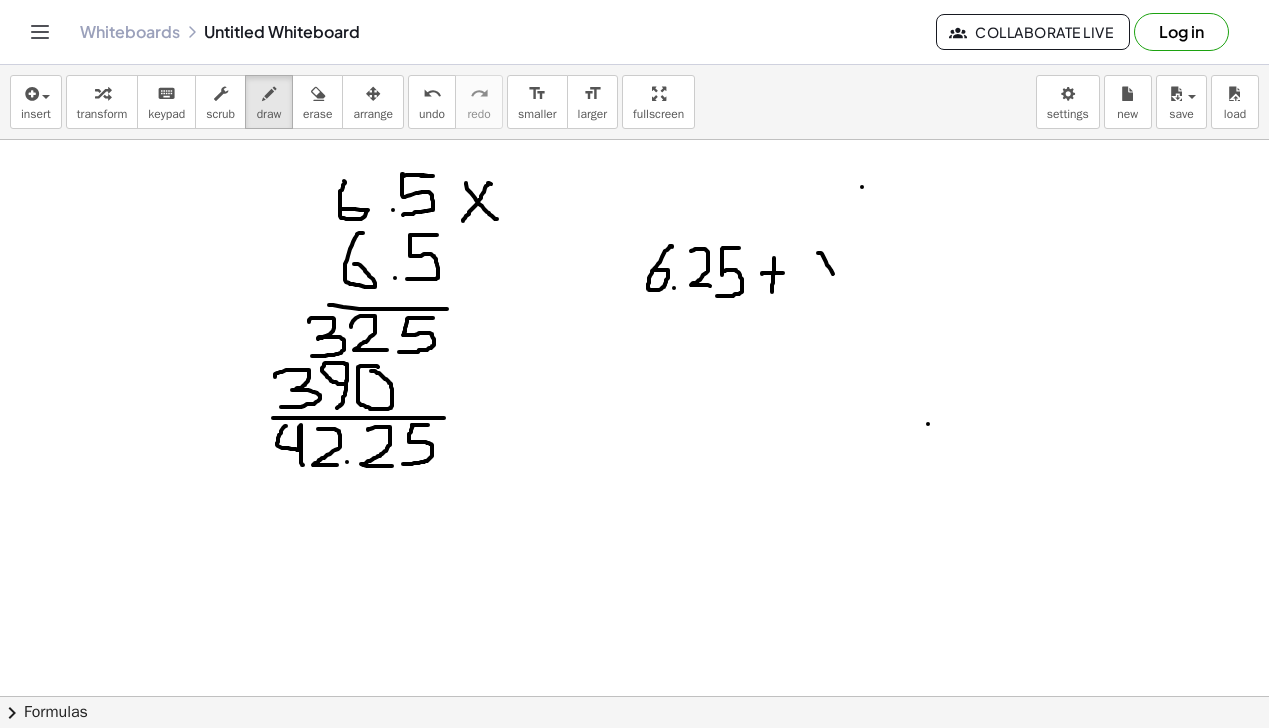 drag, startPoint x: 818, startPoint y: 253, endPoint x: 838, endPoint y: 282, distance: 35.22783 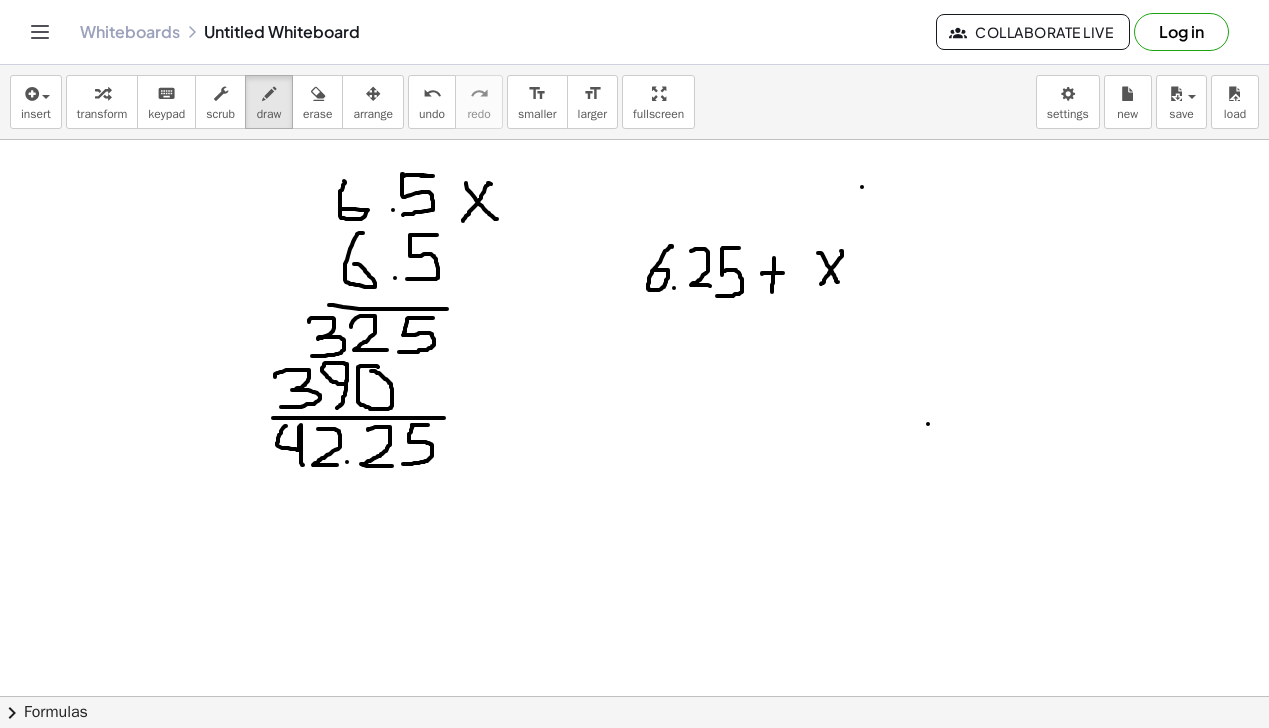 drag, startPoint x: 841, startPoint y: 251, endPoint x: 821, endPoint y: 284, distance: 38.587563 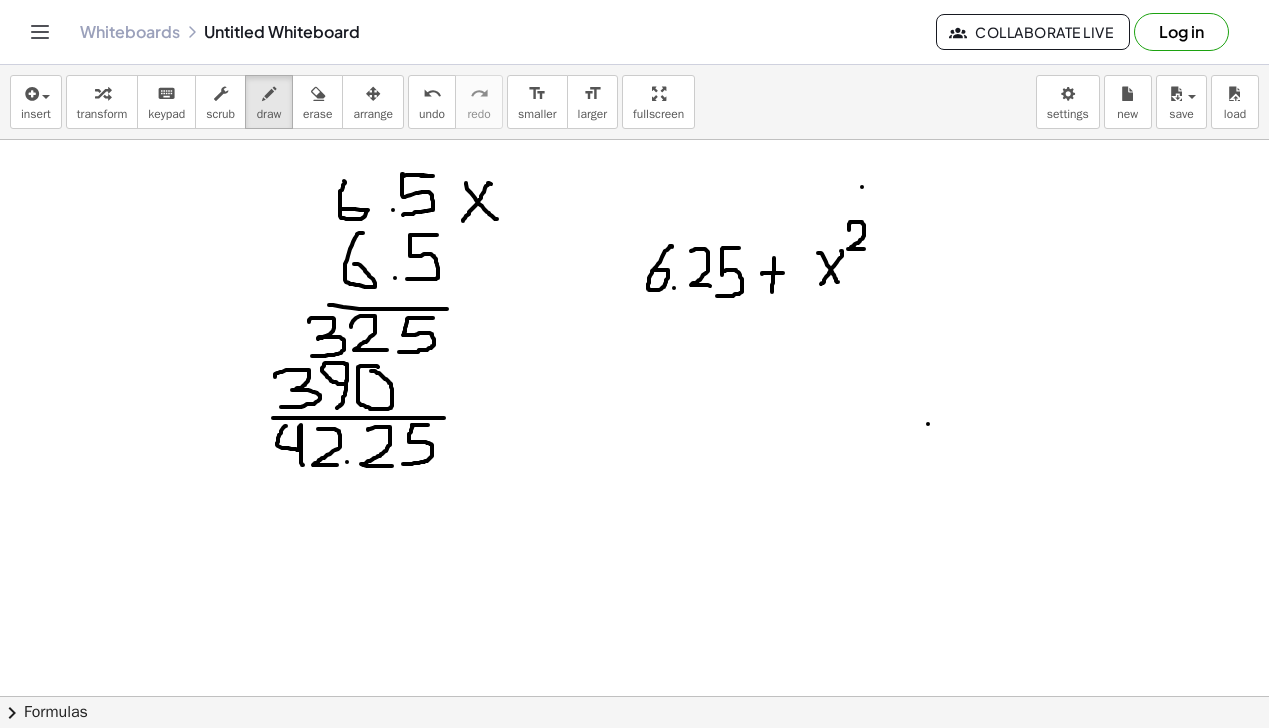 drag, startPoint x: 849, startPoint y: 230, endPoint x: 865, endPoint y: 249, distance: 24.839485 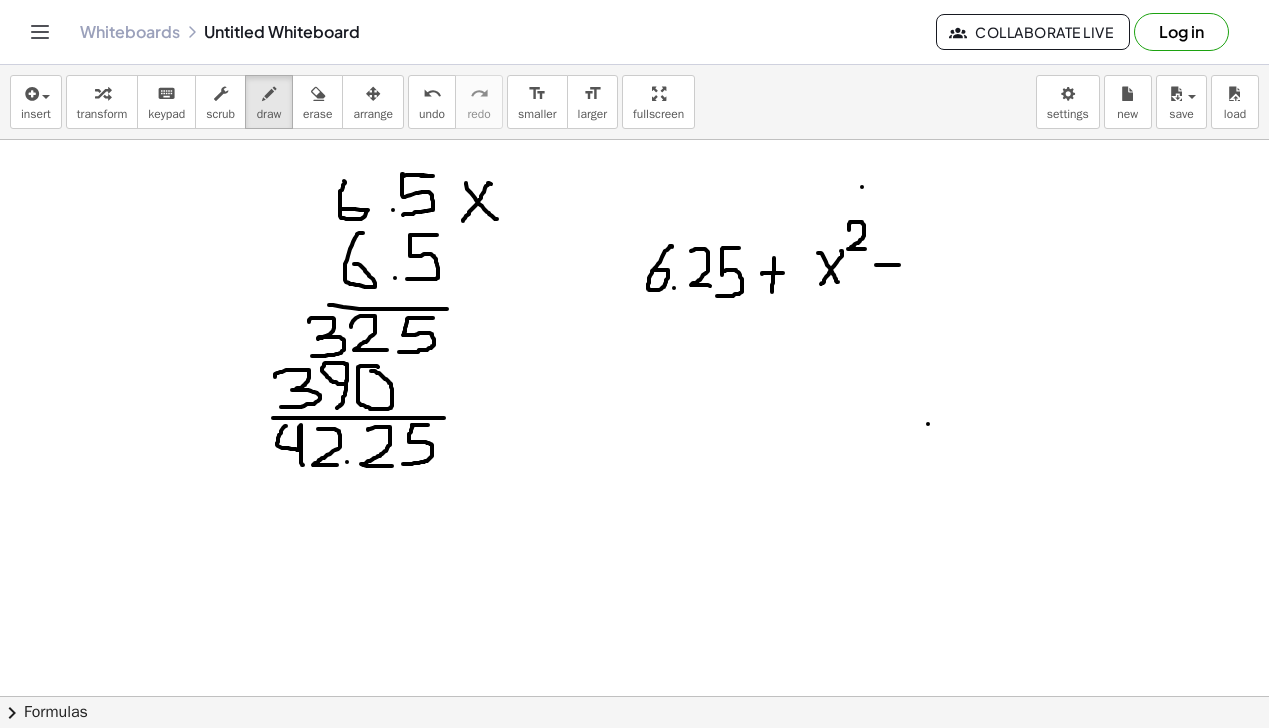 drag, startPoint x: 883, startPoint y: 265, endPoint x: 899, endPoint y: 265, distance: 16 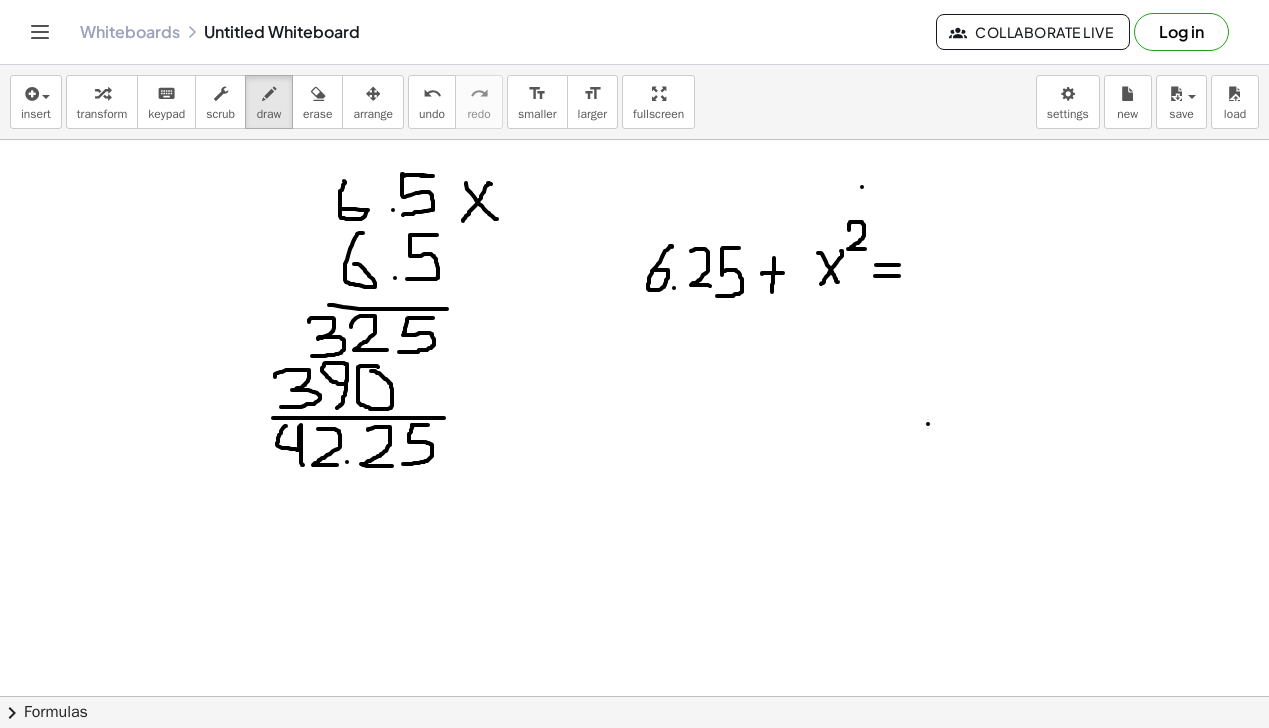 drag, startPoint x: 875, startPoint y: 276, endPoint x: 899, endPoint y: 276, distance: 24 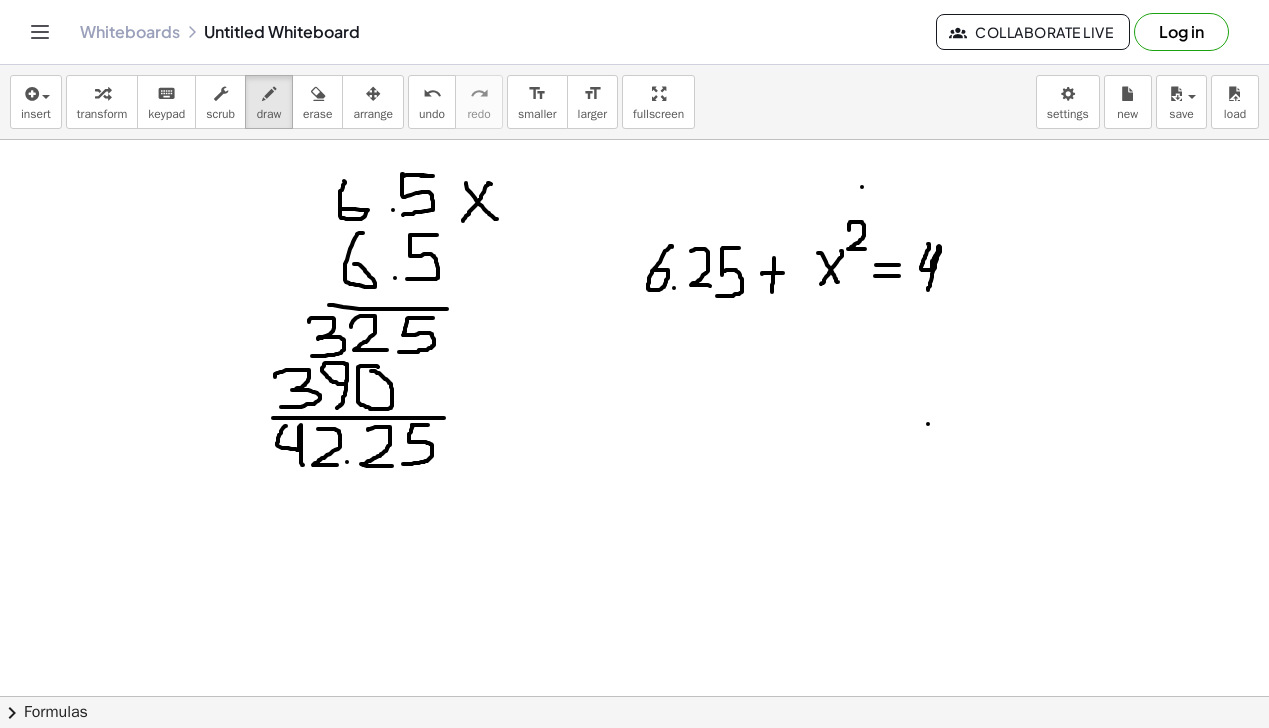 drag, startPoint x: 928, startPoint y: 244, endPoint x: 928, endPoint y: 290, distance: 46 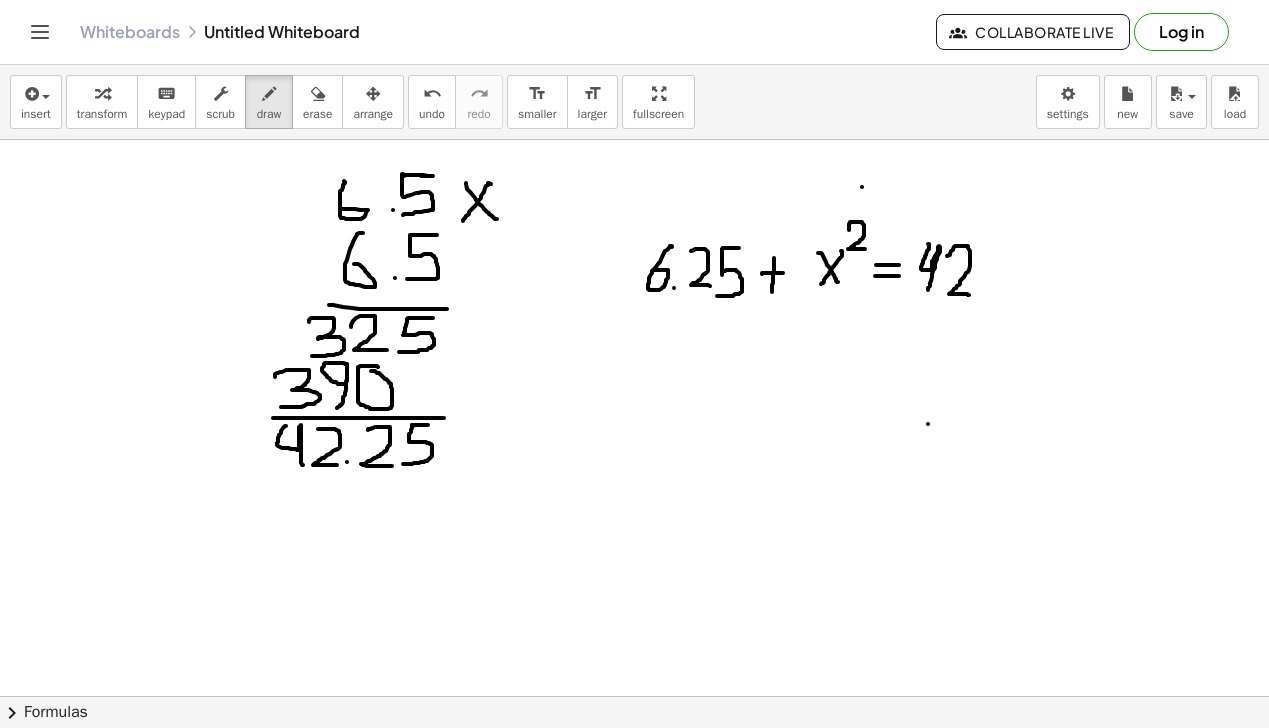 drag, startPoint x: 947, startPoint y: 256, endPoint x: 969, endPoint y: 295, distance: 44.777225 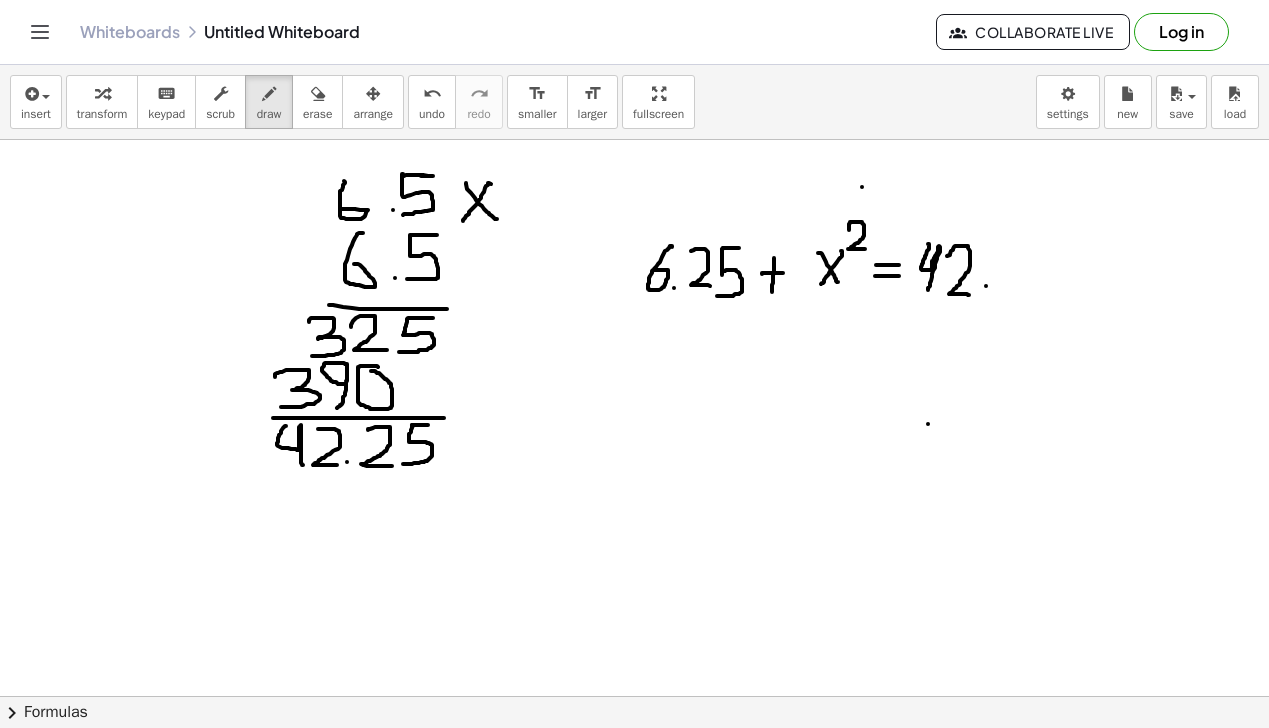 click at bounding box center (634, 761) 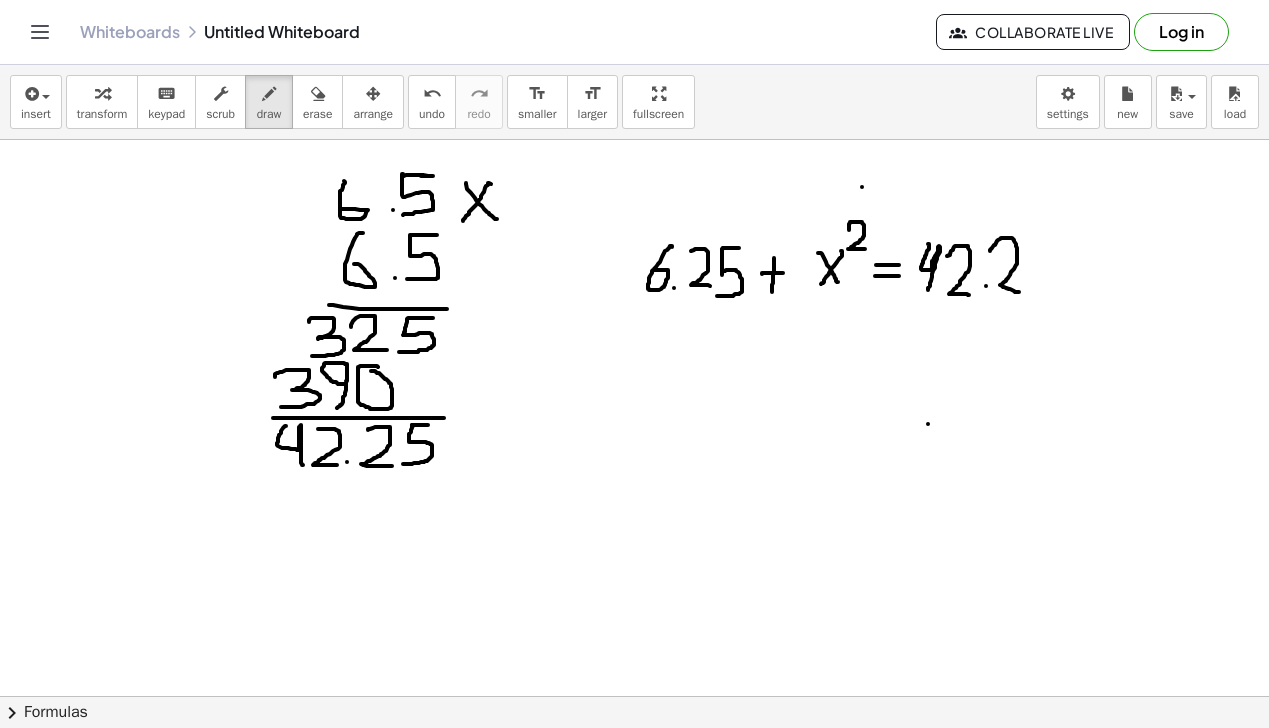 drag, startPoint x: 997, startPoint y: 241, endPoint x: 1019, endPoint y: 292, distance: 55.542778 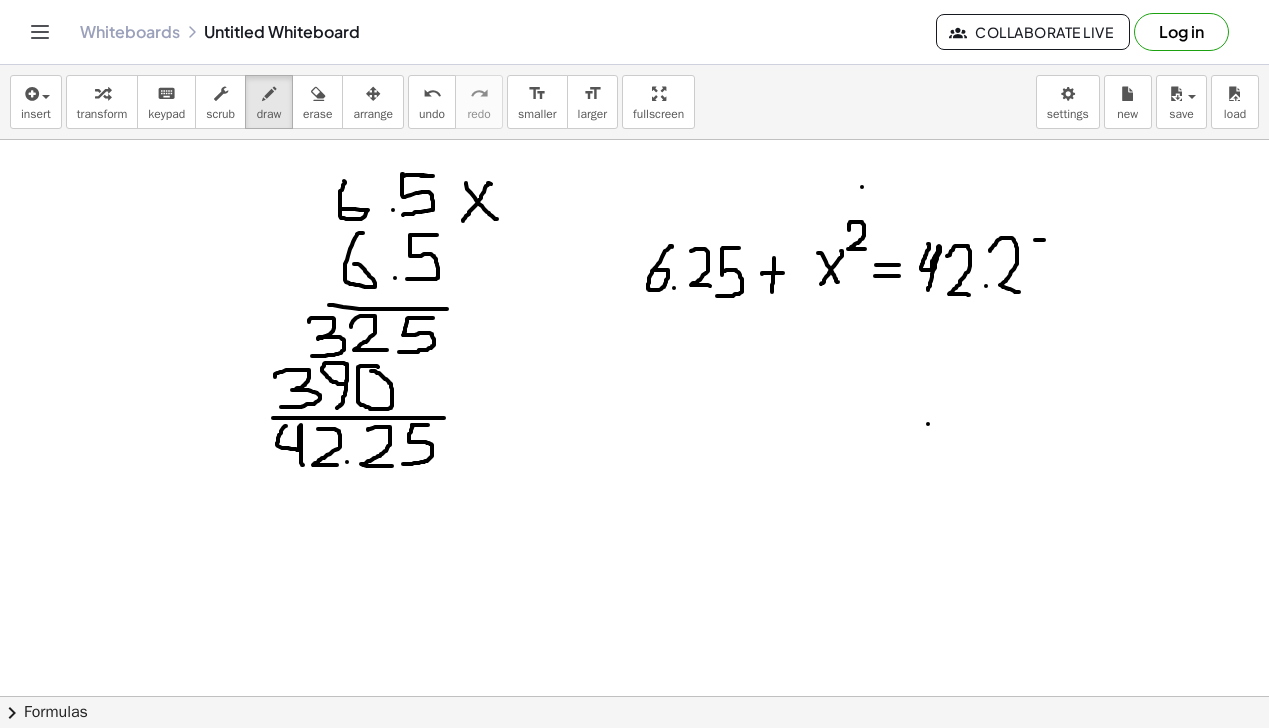 drag, startPoint x: 1035, startPoint y: 240, endPoint x: 1049, endPoint y: 242, distance: 14.142136 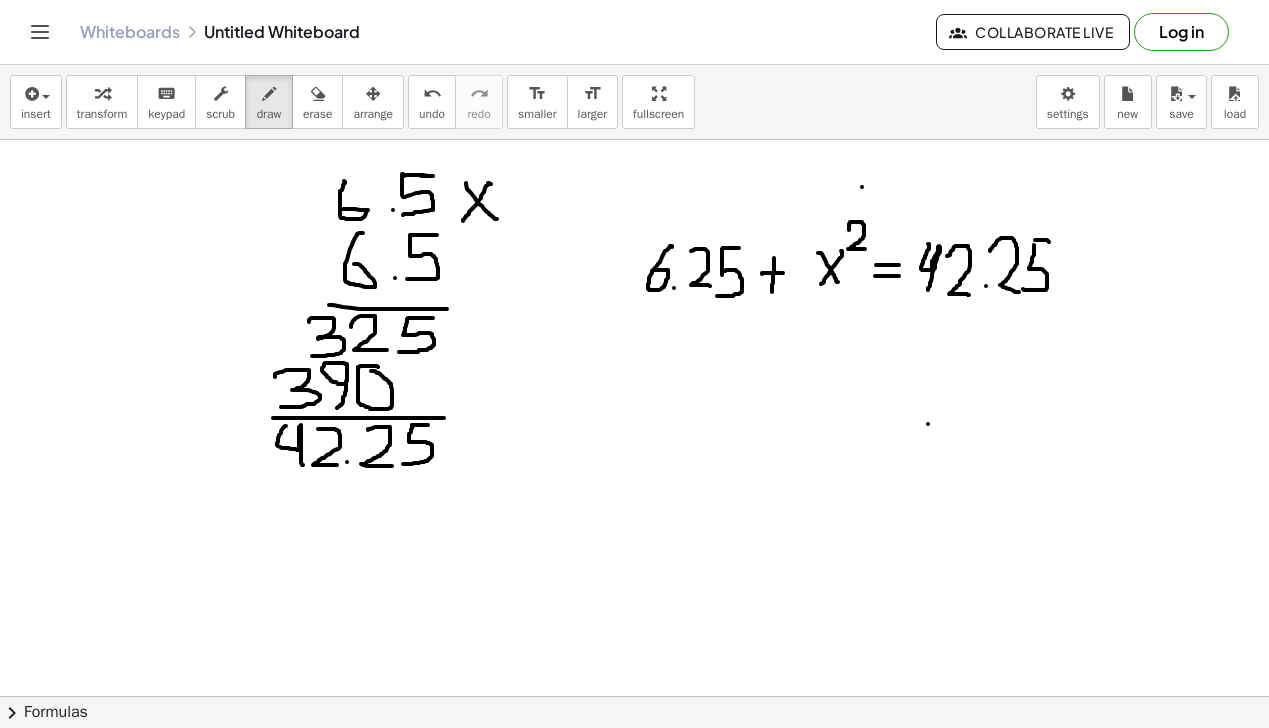 drag, startPoint x: 1034, startPoint y: 245, endPoint x: 1023, endPoint y: 289, distance: 45.35416 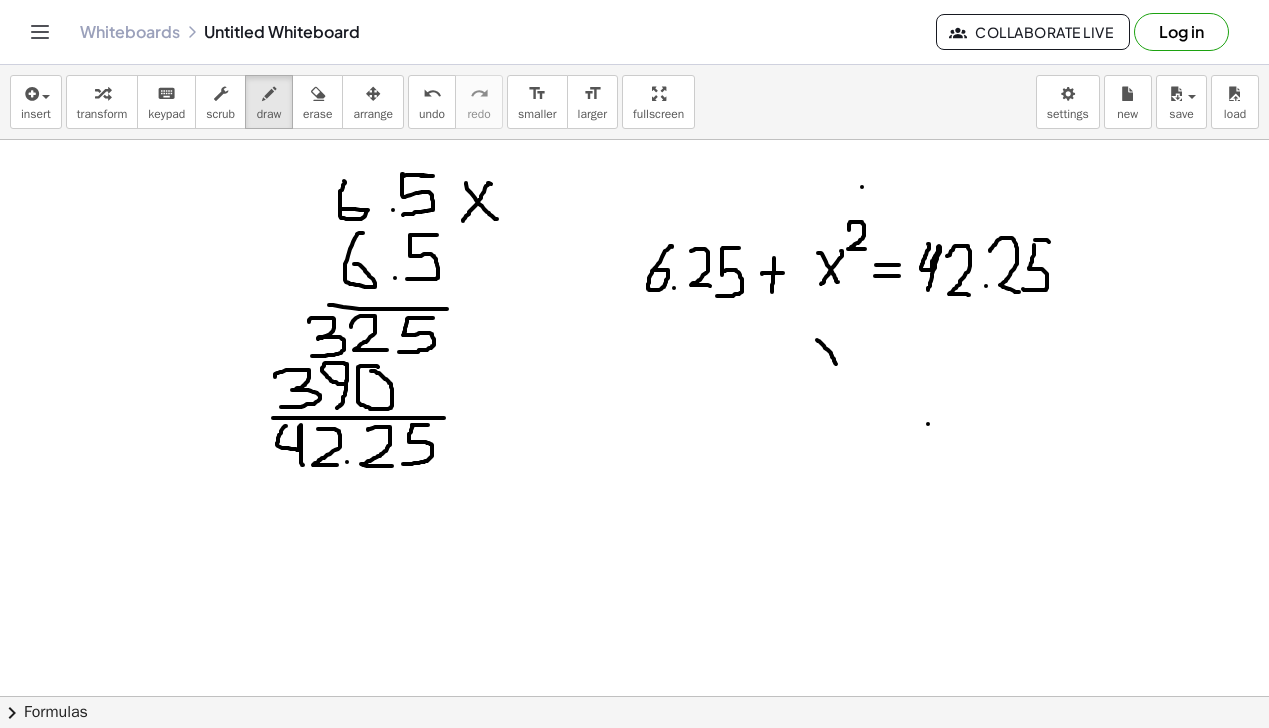 drag, startPoint x: 817, startPoint y: 340, endPoint x: 838, endPoint y: 365, distance: 32.649654 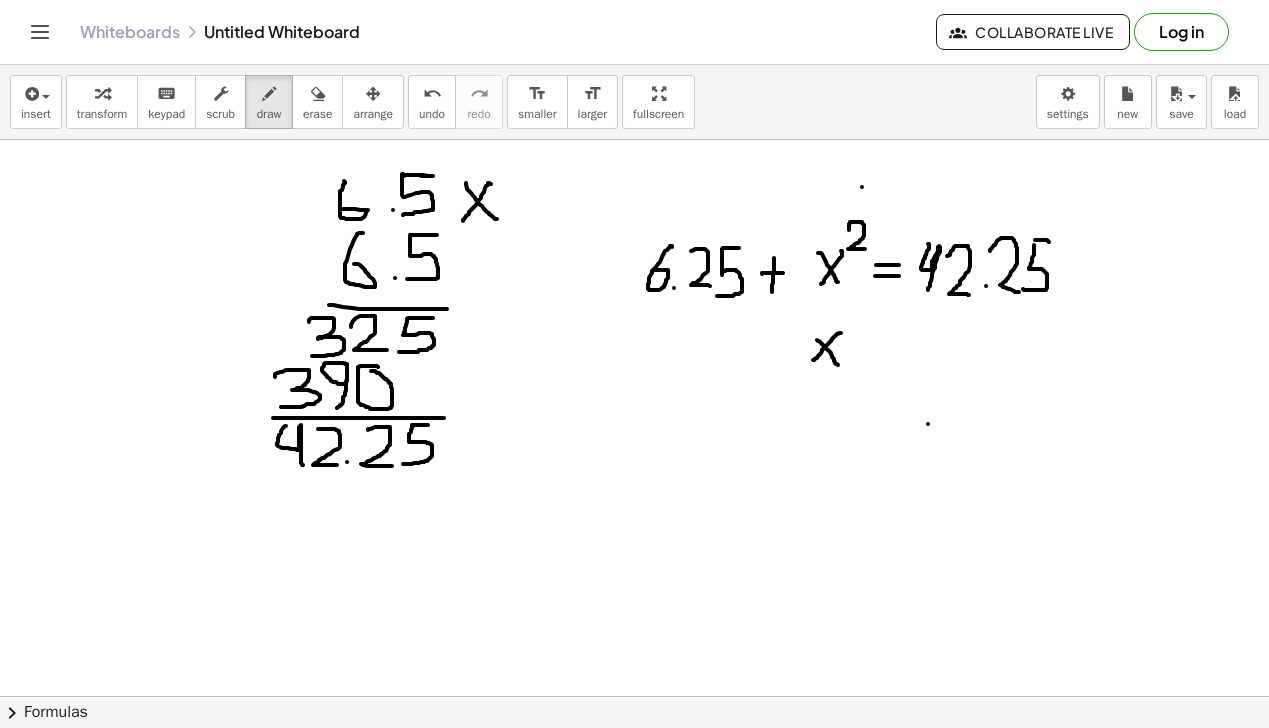 drag, startPoint x: 841, startPoint y: 333, endPoint x: 813, endPoint y: 360, distance: 38.8973 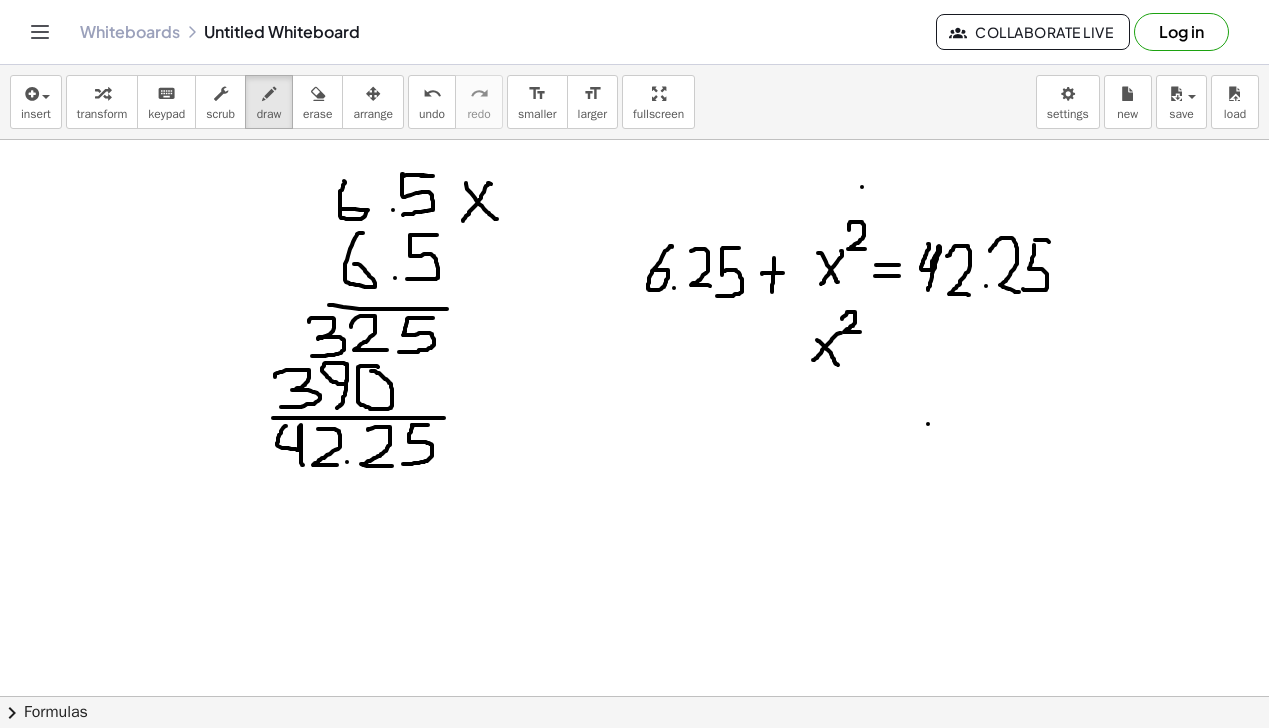 drag, startPoint x: 842, startPoint y: 319, endPoint x: 860, endPoint y: 332, distance: 22.203604 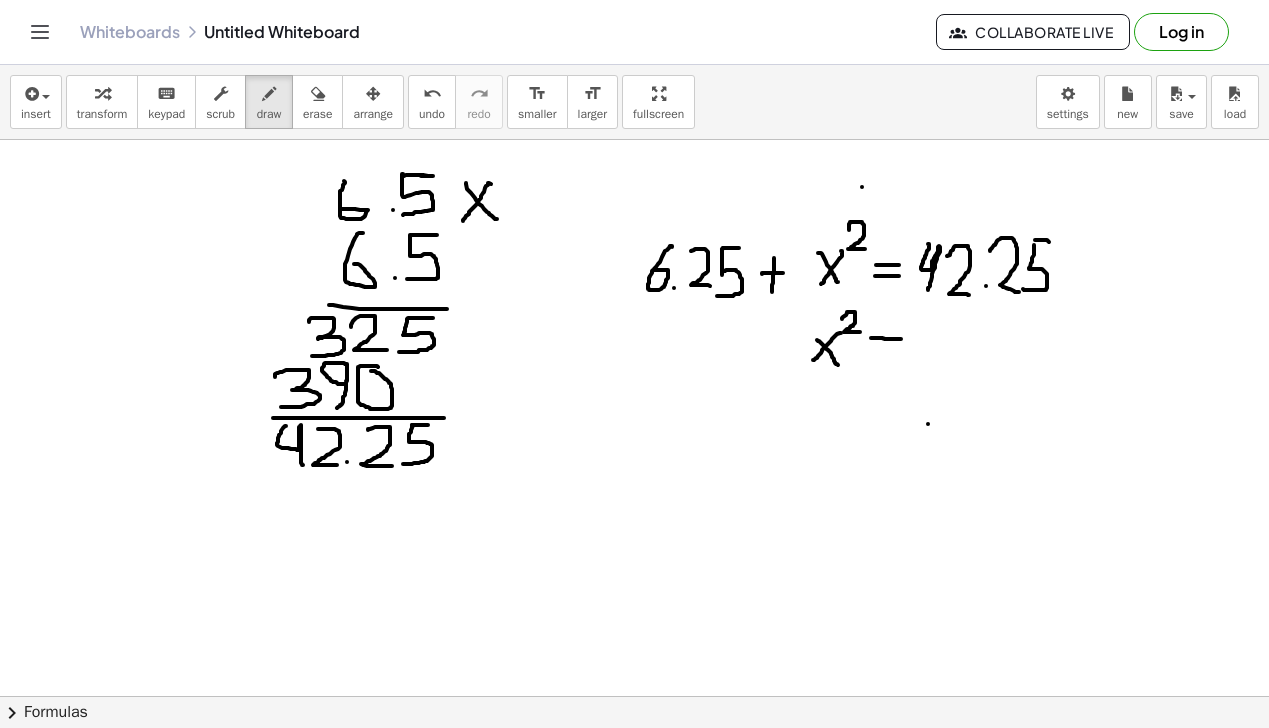 drag, startPoint x: 871, startPoint y: 338, endPoint x: 903, endPoint y: 339, distance: 32.01562 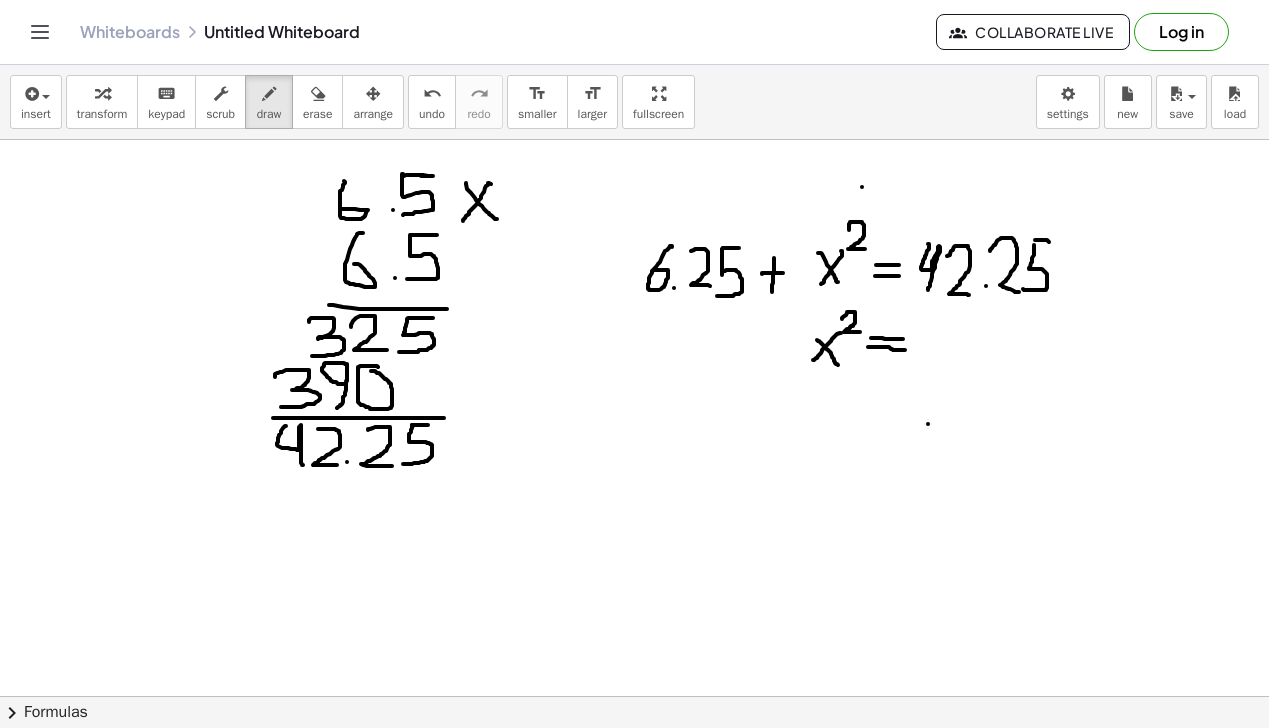 drag, startPoint x: 868, startPoint y: 347, endPoint x: 905, endPoint y: 350, distance: 37.12142 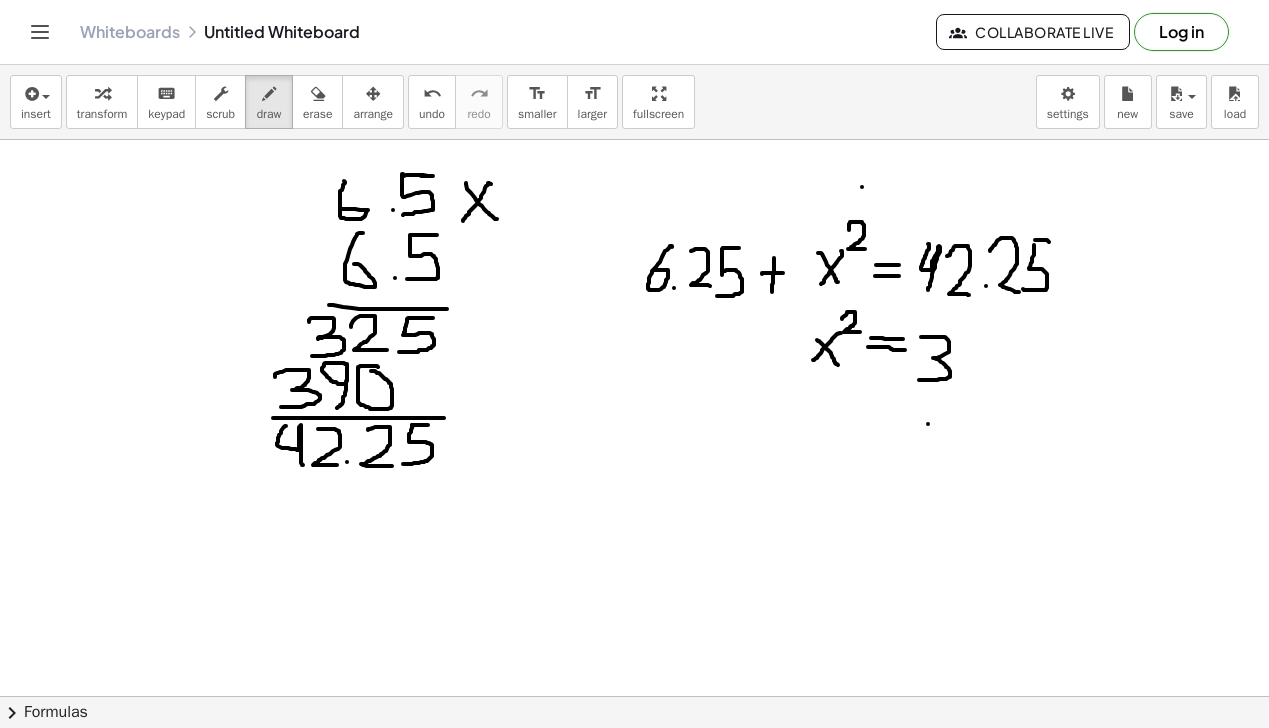 drag, startPoint x: 921, startPoint y: 337, endPoint x: 961, endPoint y: 361, distance: 46.647614 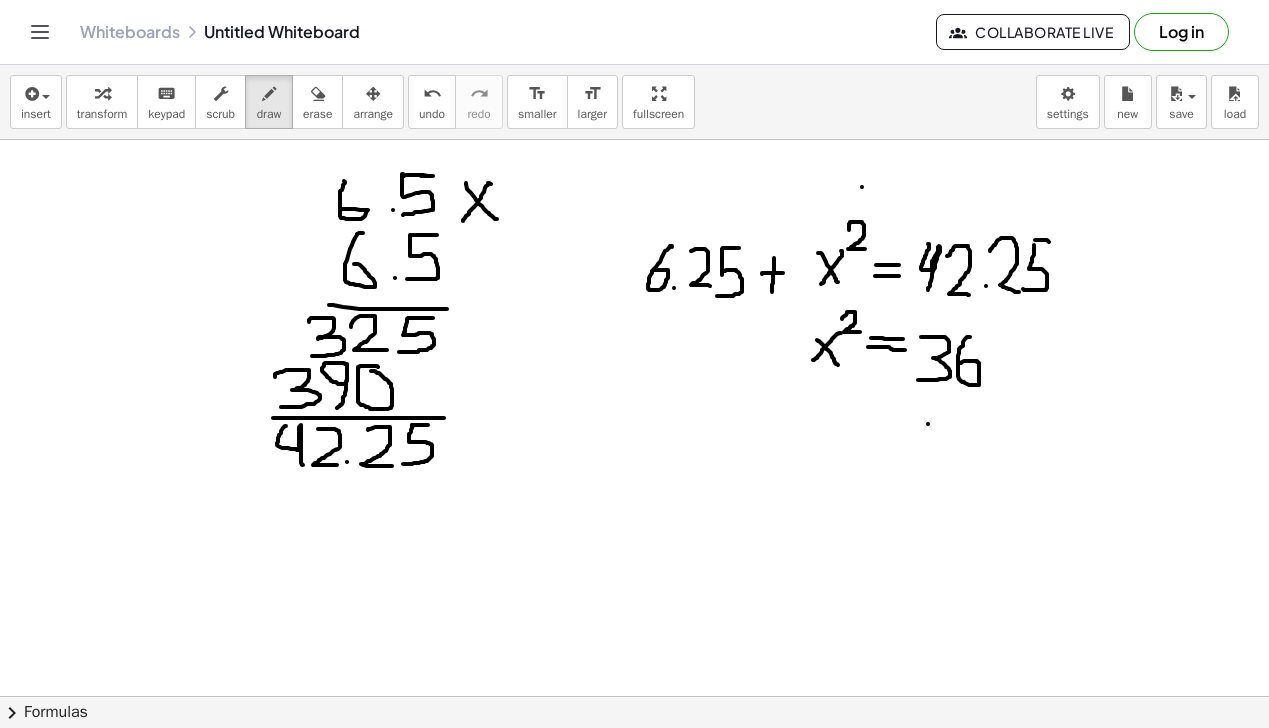 drag, startPoint x: 970, startPoint y: 337, endPoint x: 961, endPoint y: 363, distance: 27.513634 